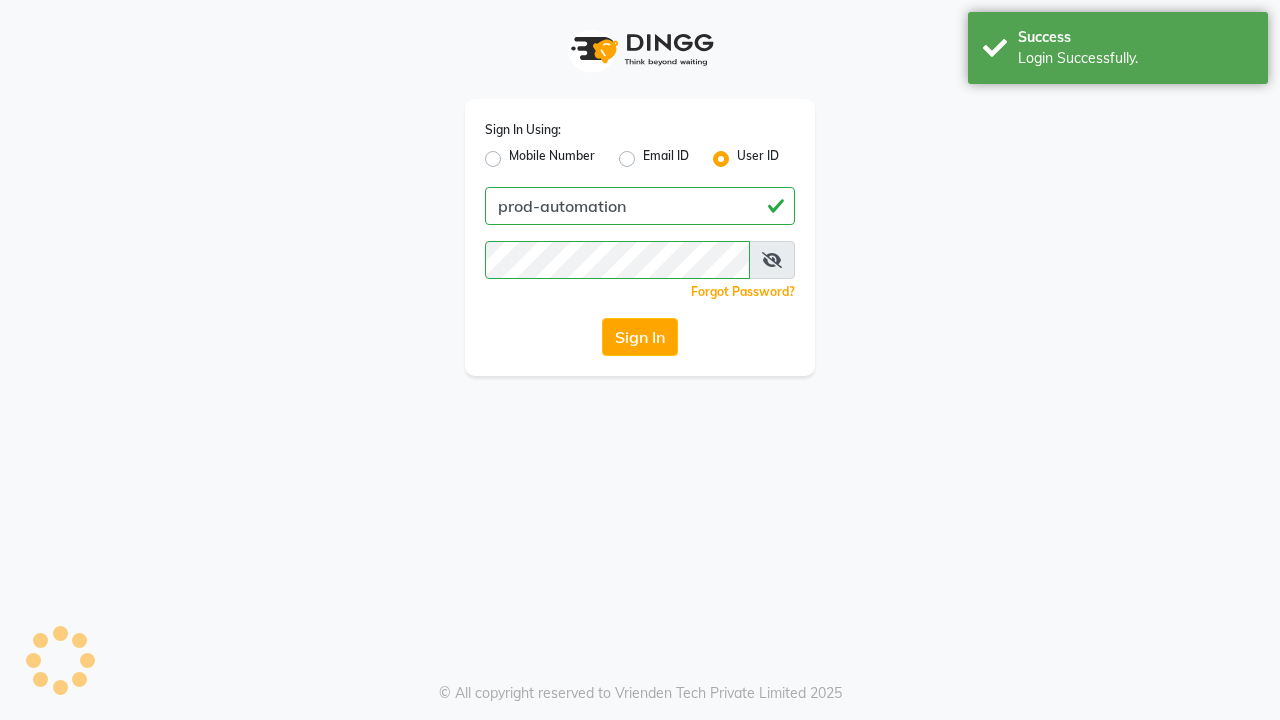 scroll, scrollTop: 0, scrollLeft: 0, axis: both 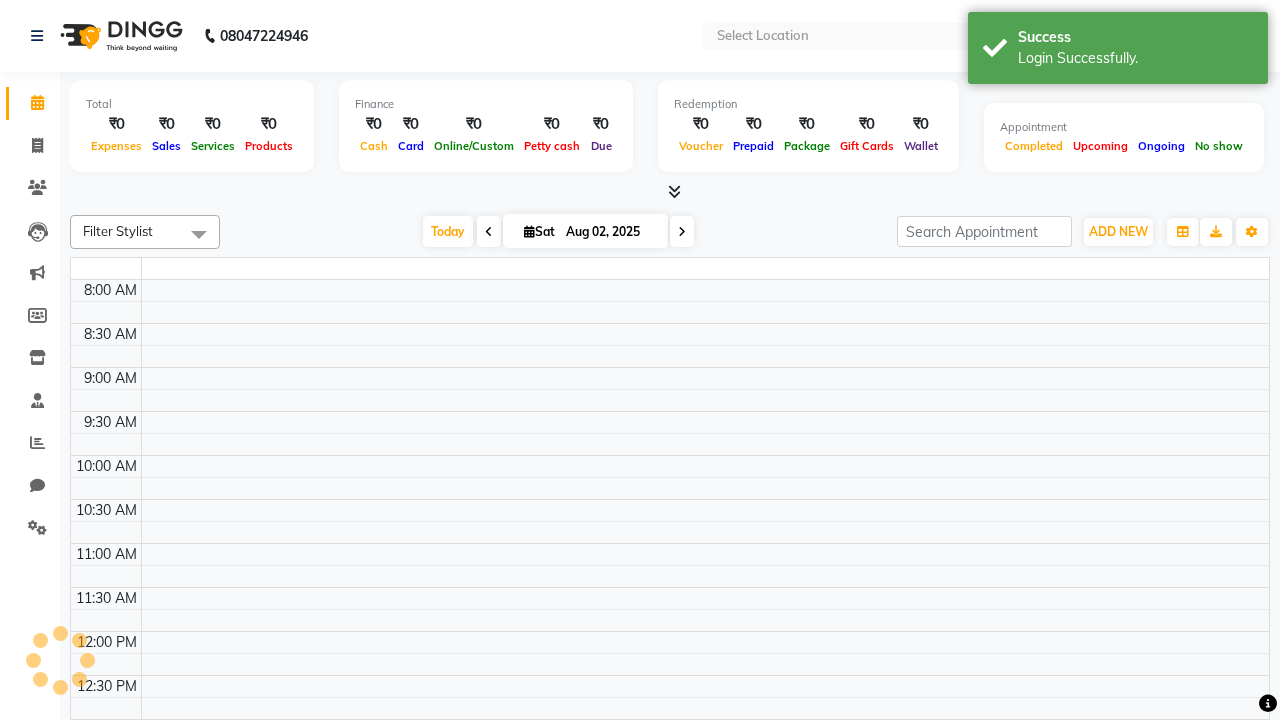 select on "en" 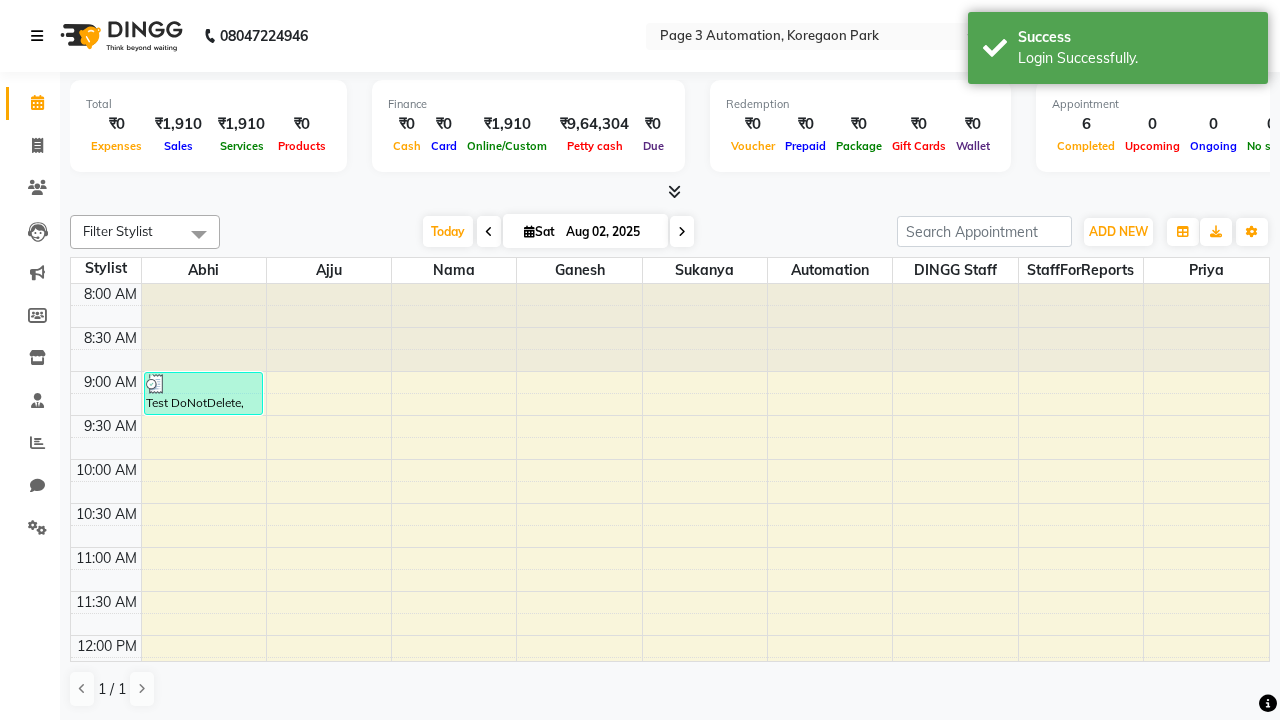 click at bounding box center (37, 36) 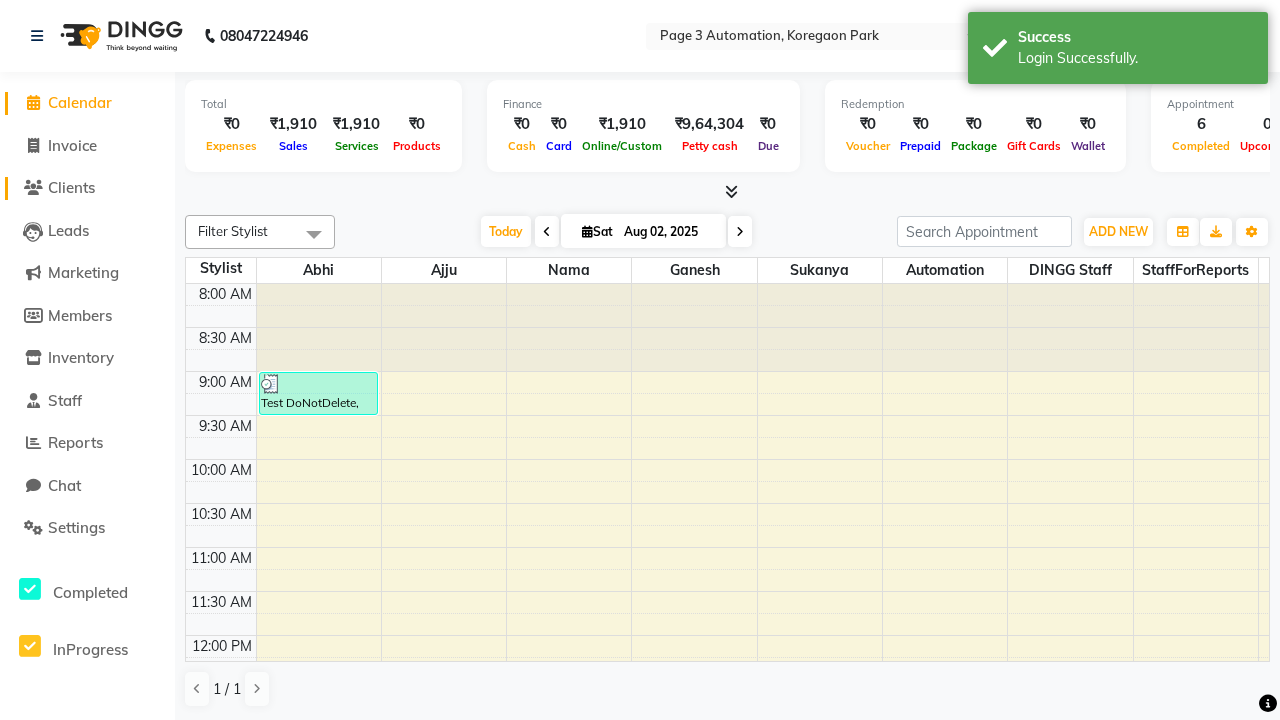 click on "Clients" 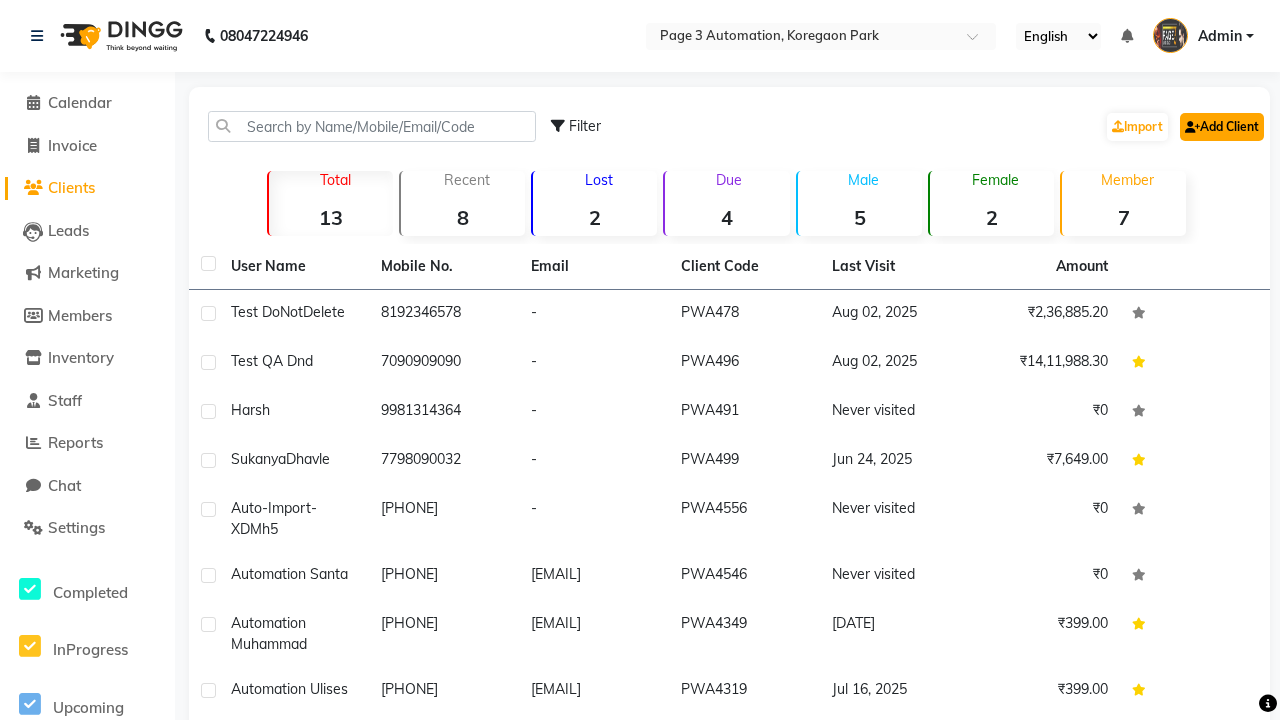 click on "Add Client" 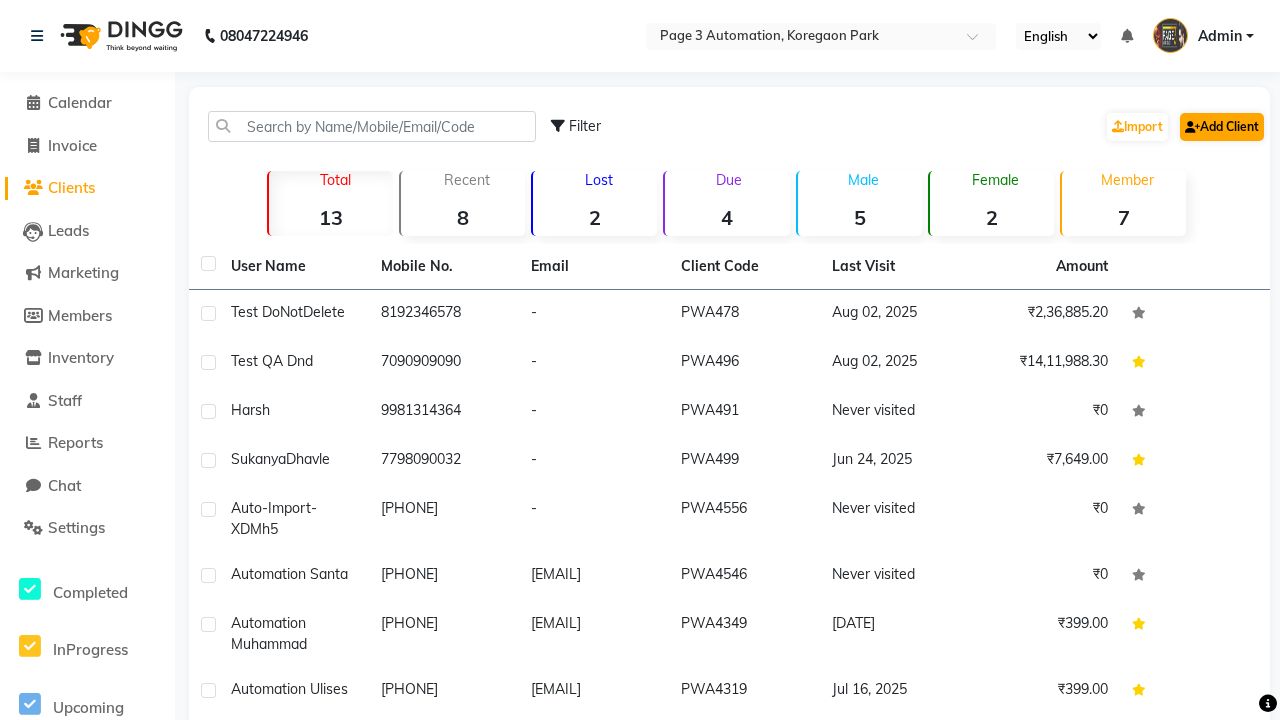 select on "22" 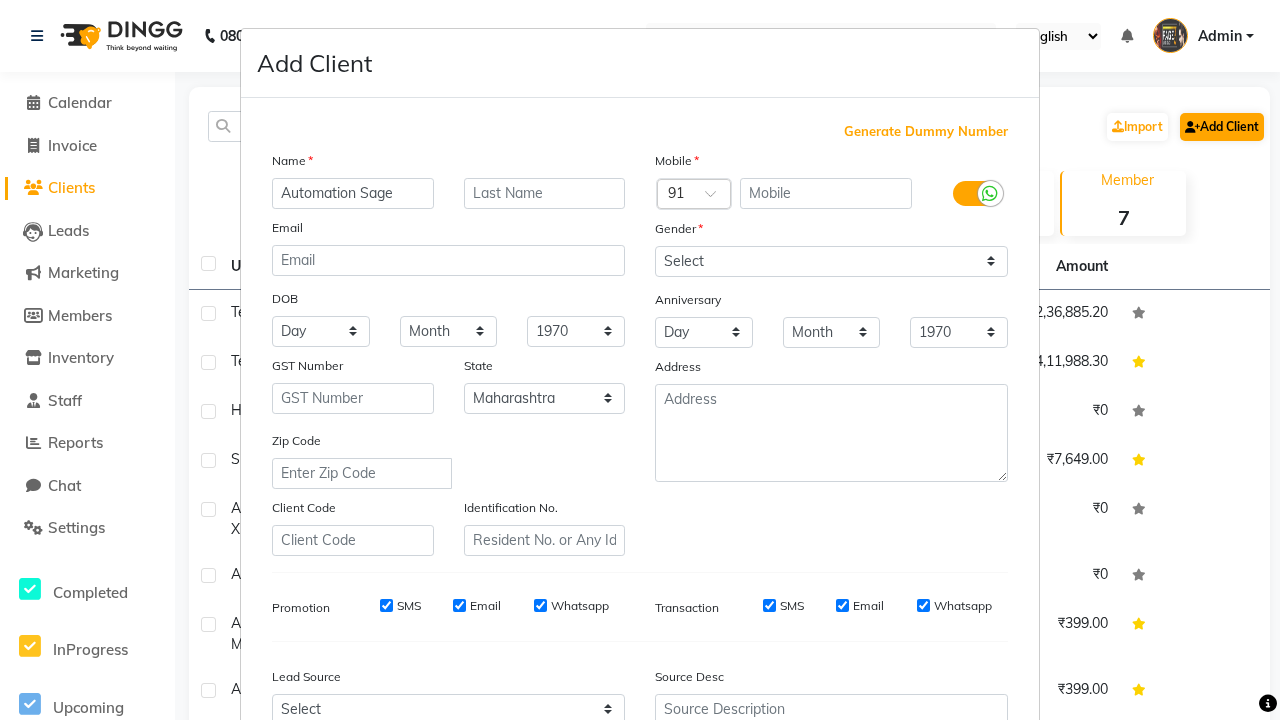 type on "Automation Sage" 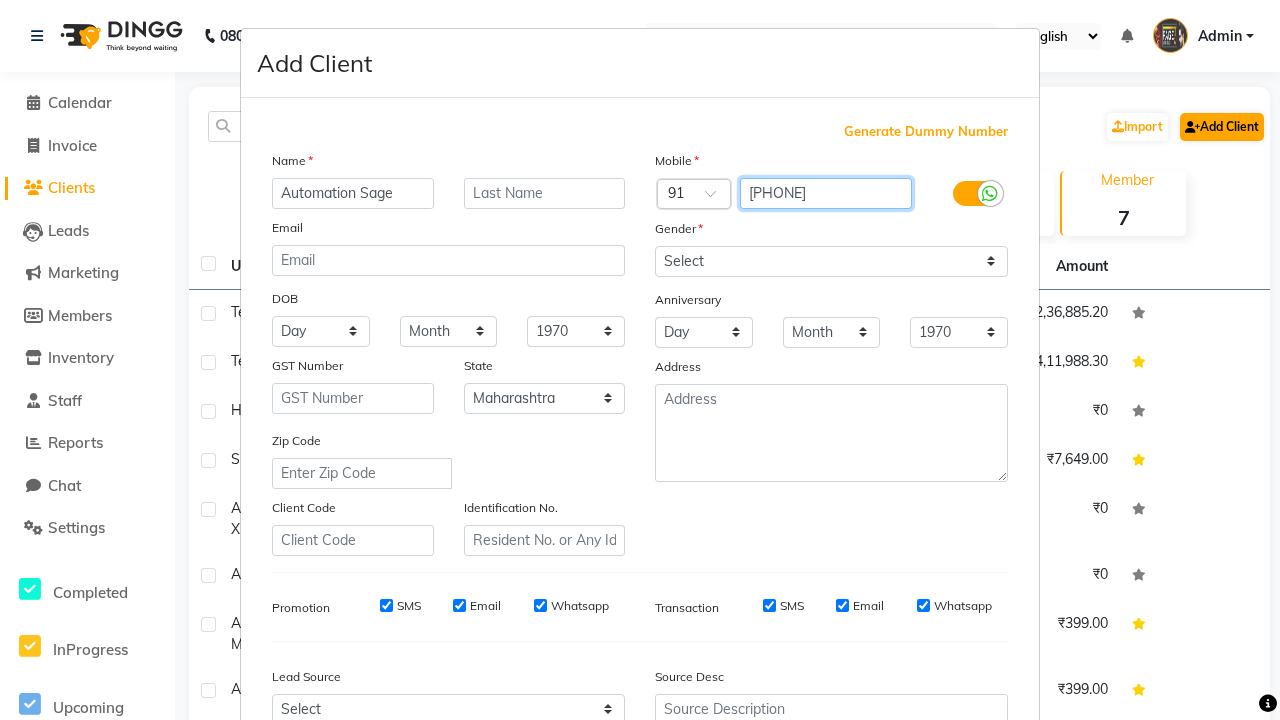 type on "[PHONE]" 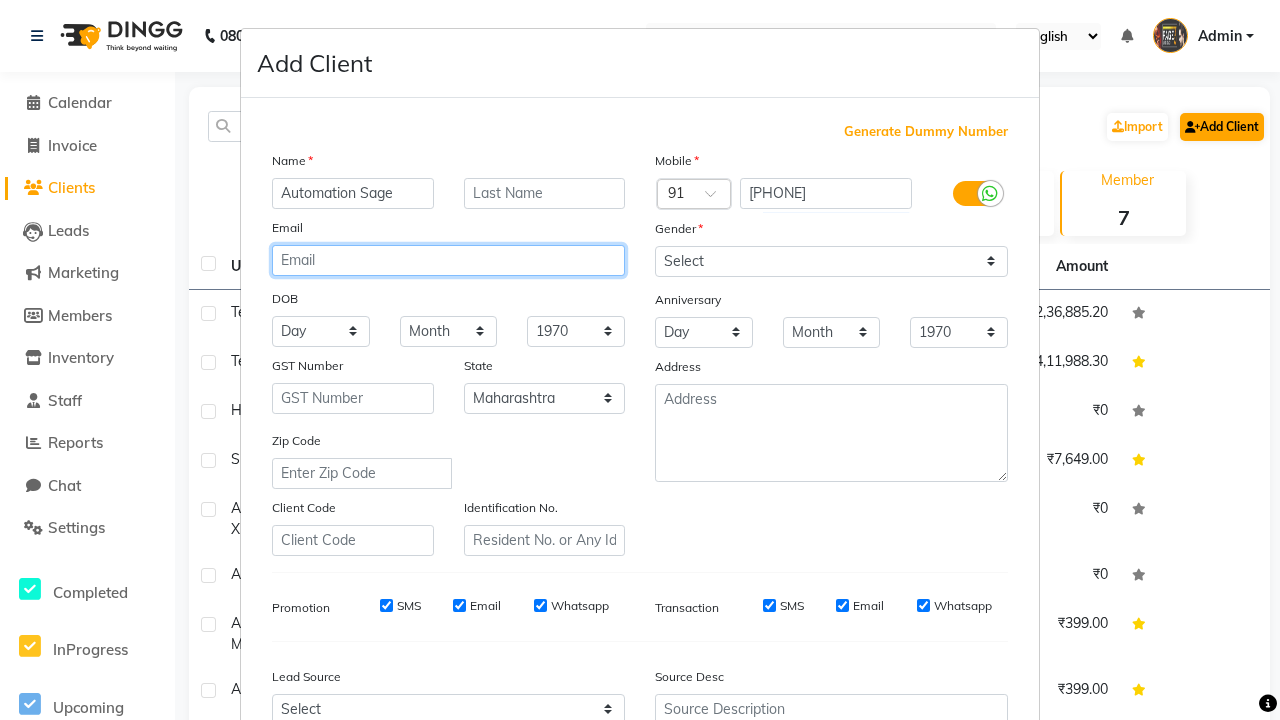 type on "[USERNAME]@[EXAMPLE].com" 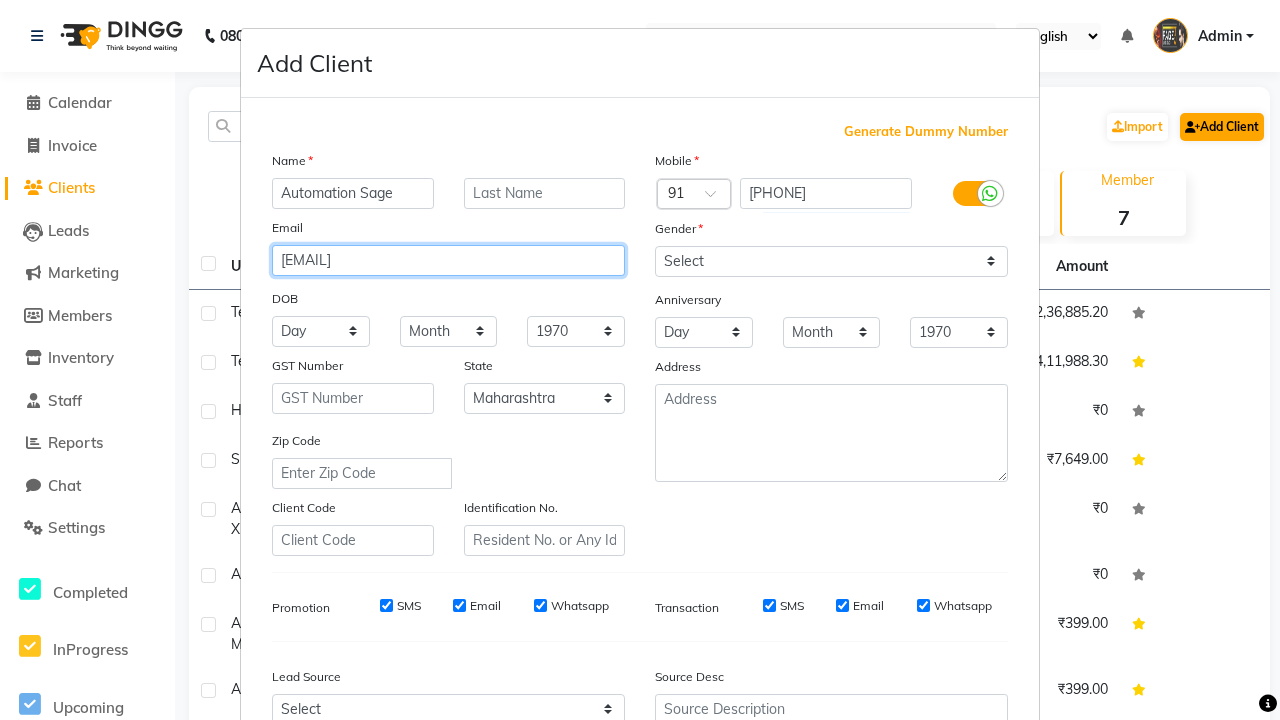 select on "male" 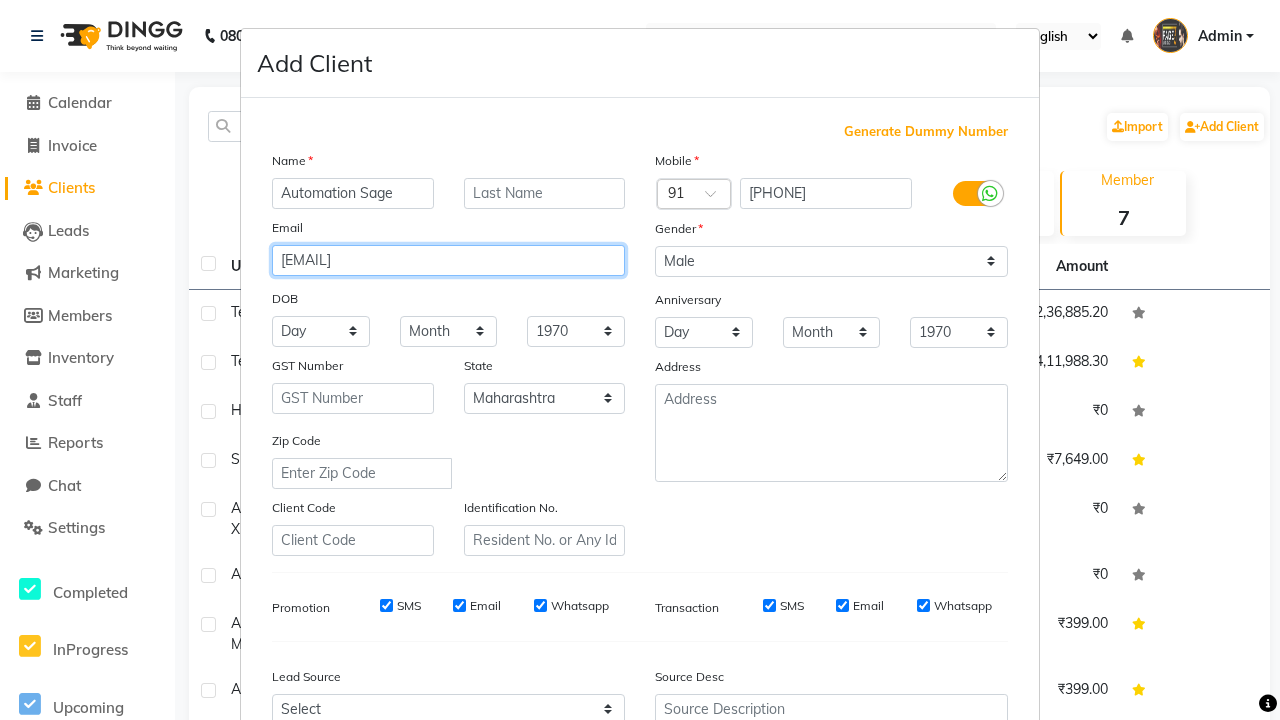 type on "[USERNAME]@[EXAMPLE].com" 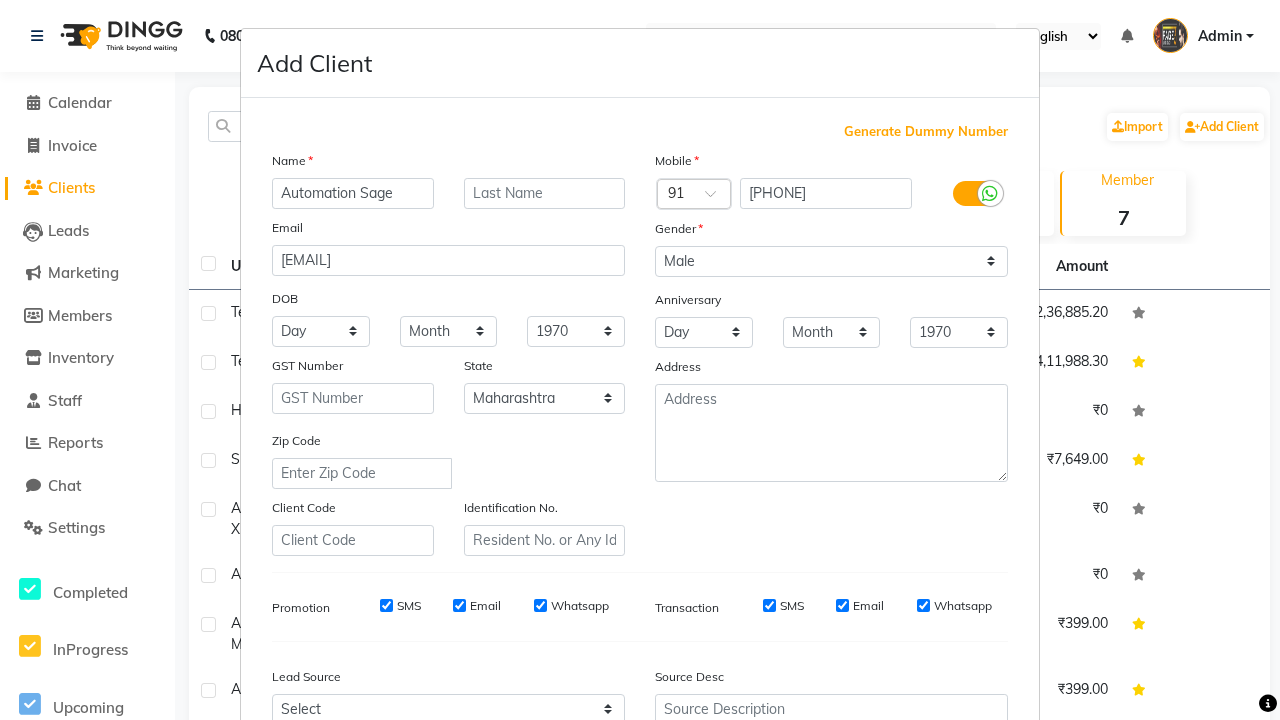click on "Add" at bounding box center (906, 855) 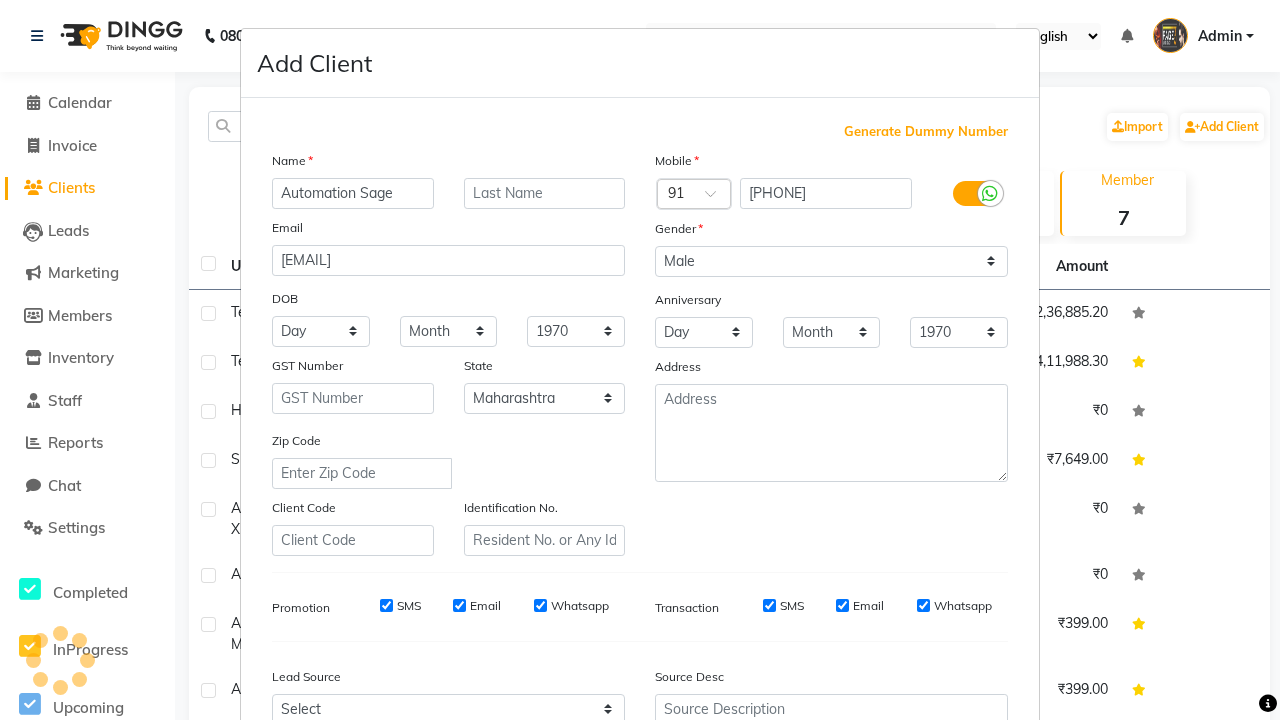 scroll, scrollTop: 203, scrollLeft: 0, axis: vertical 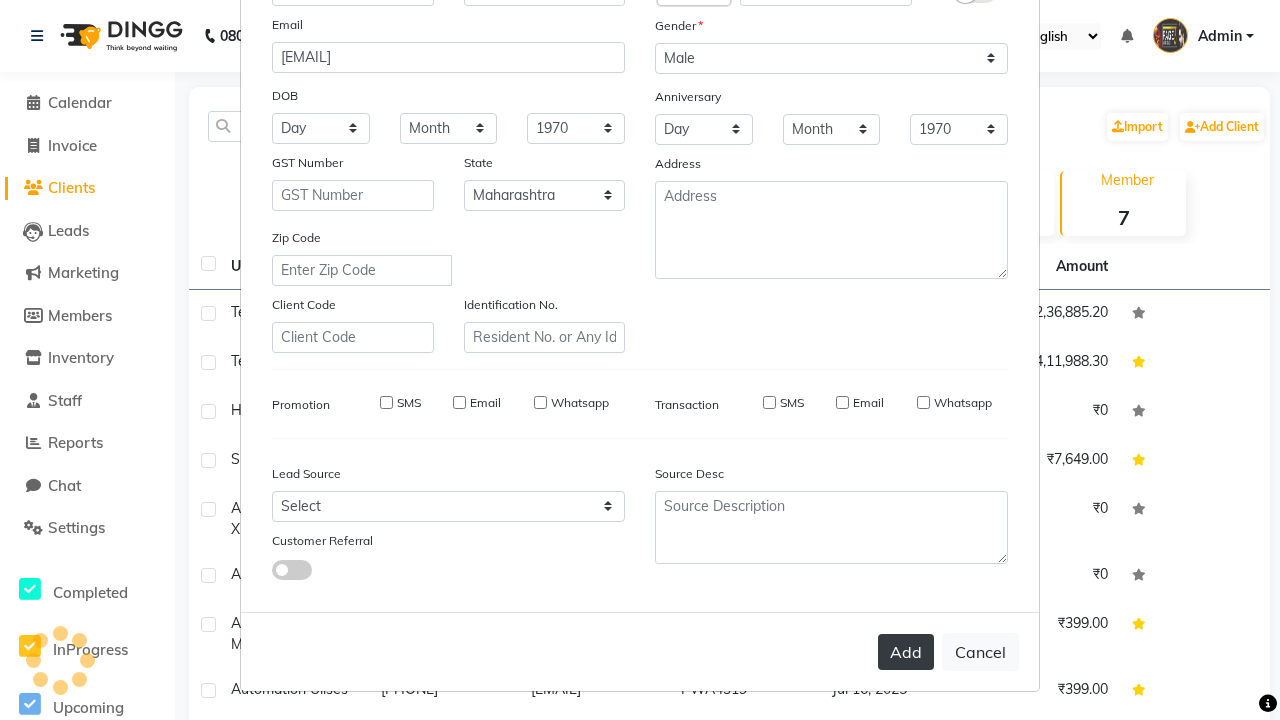 type 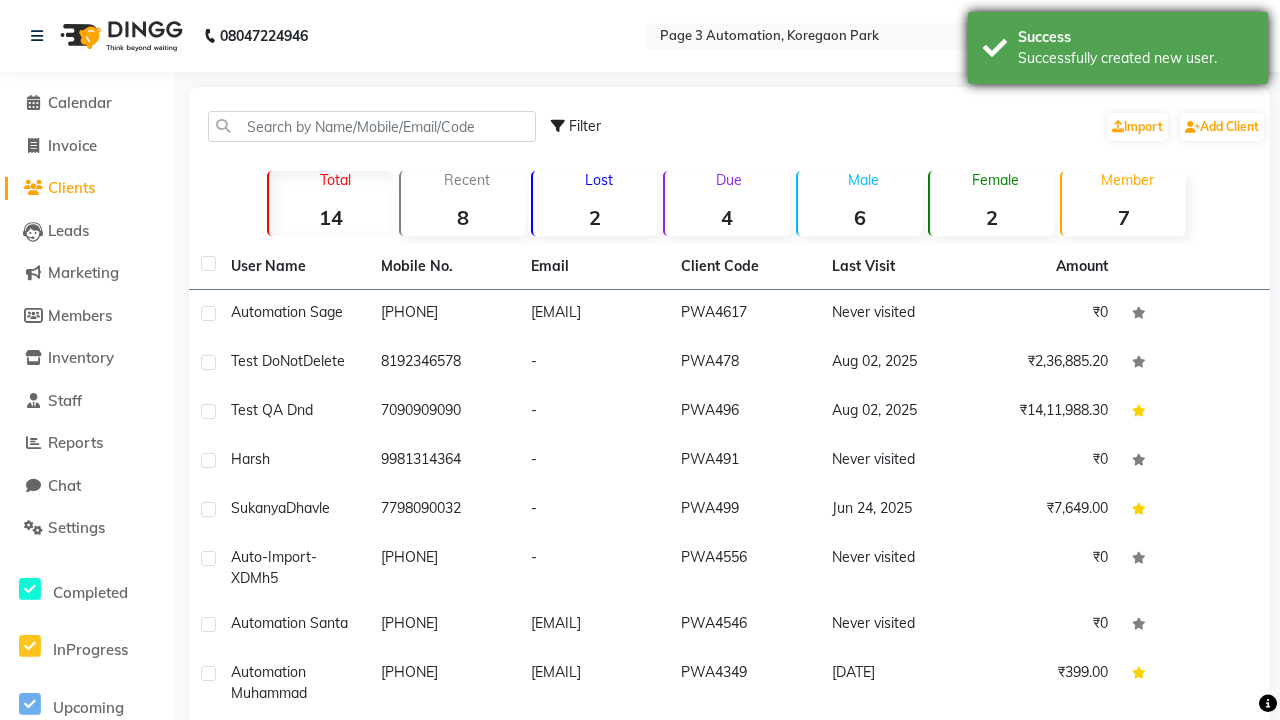 click on "Successfully created new user." at bounding box center [1135, 58] 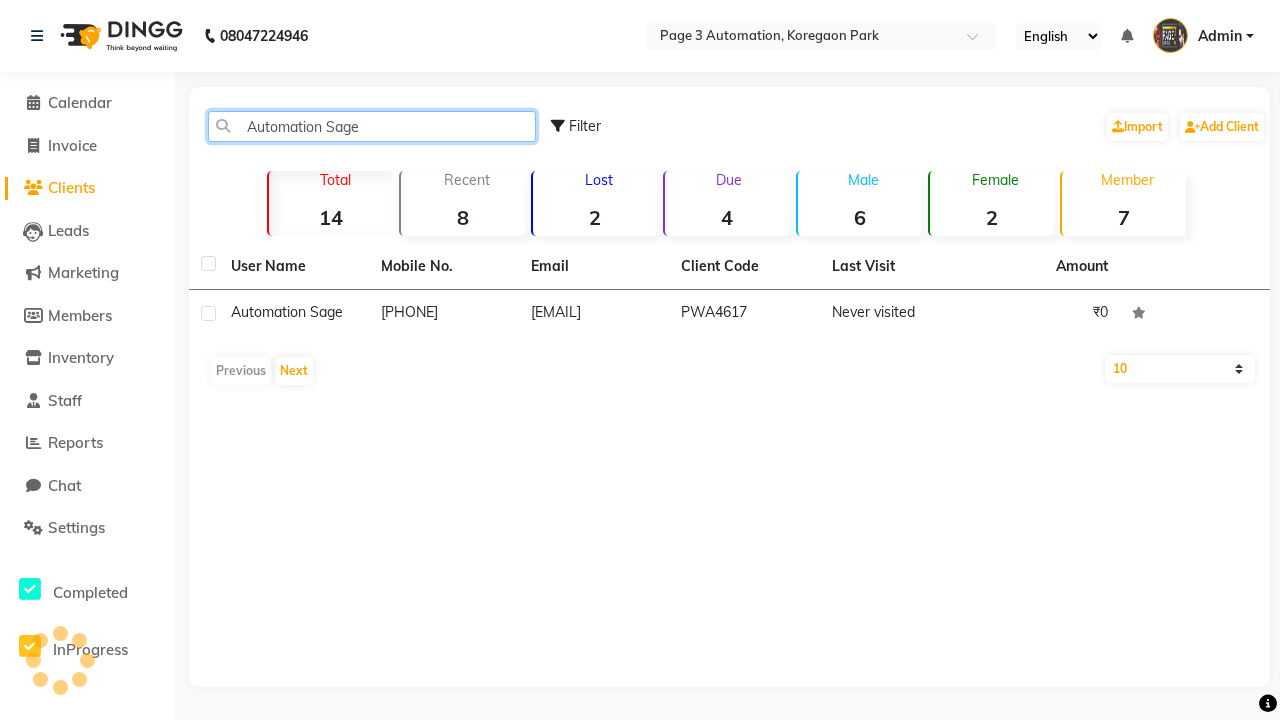type on "Automation Sage" 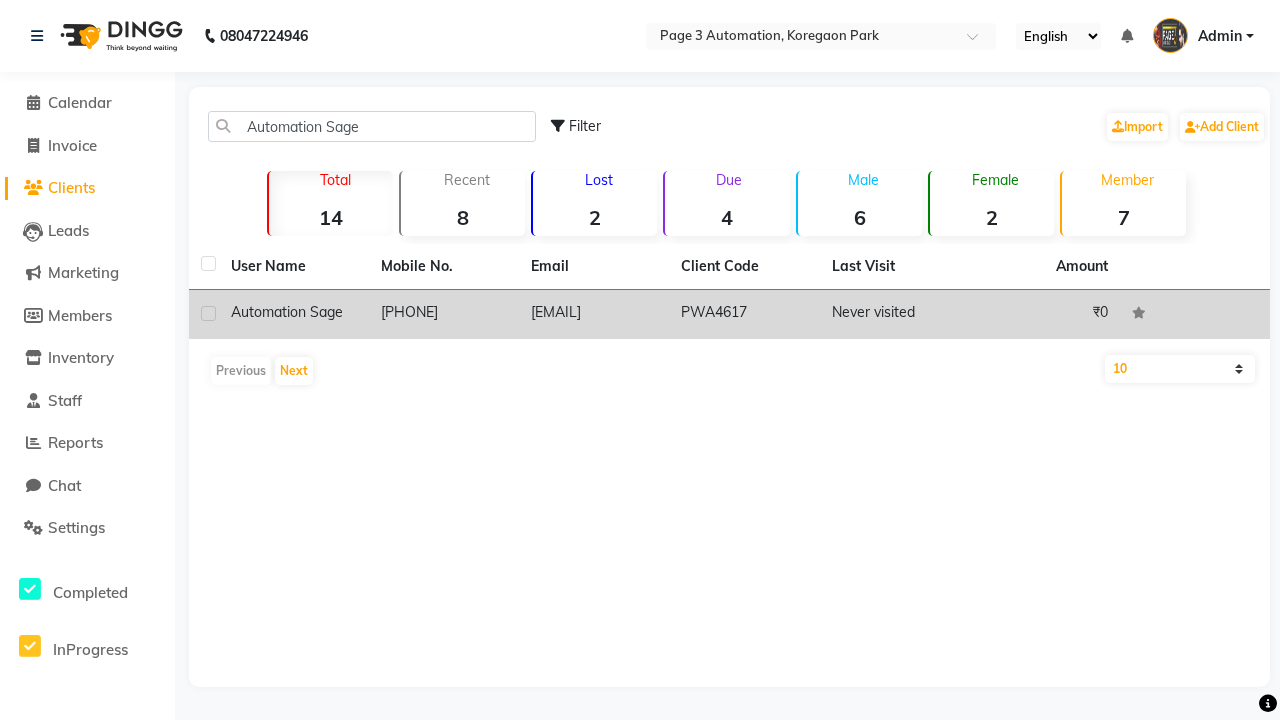 click on "PWA4617" 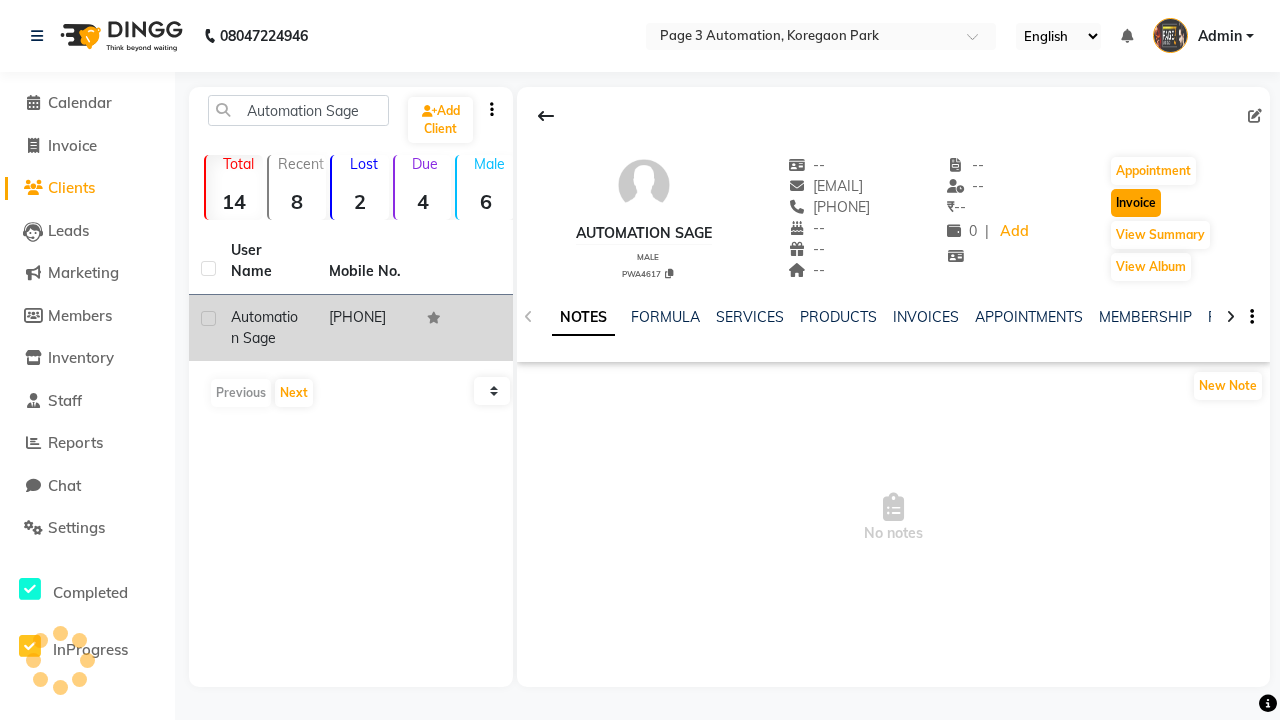 click on "Invoice" 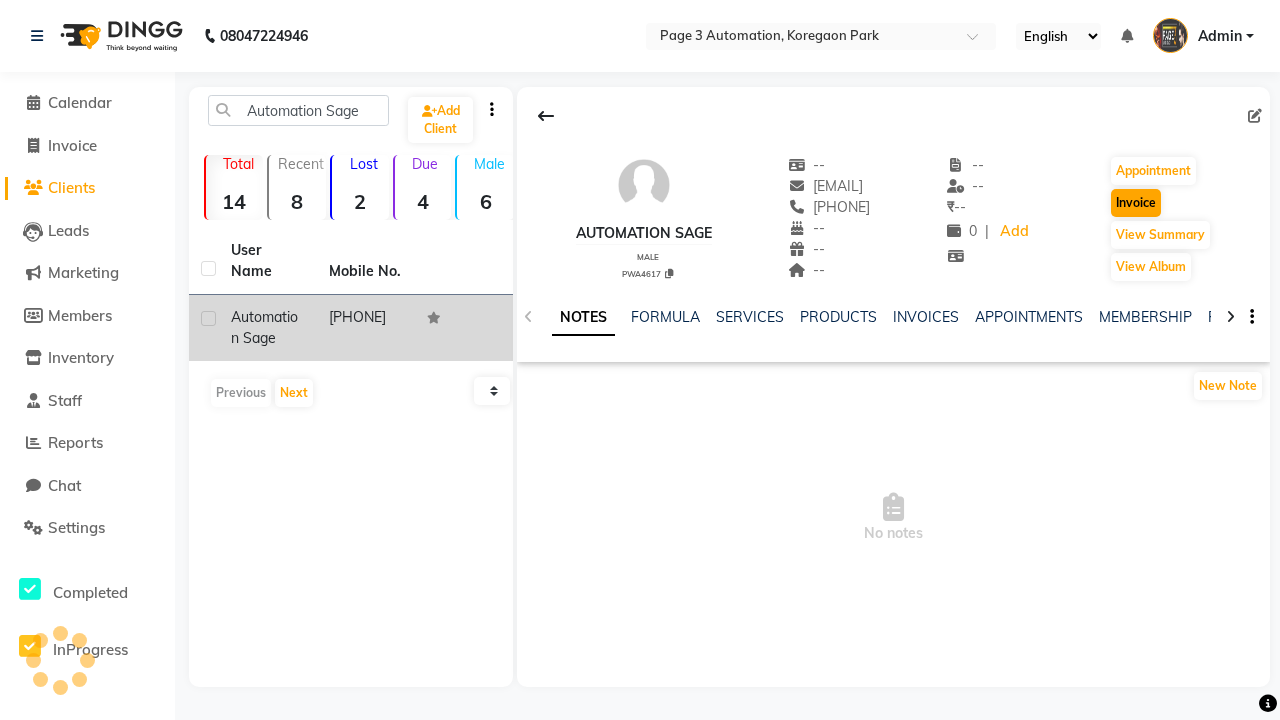 select on "service" 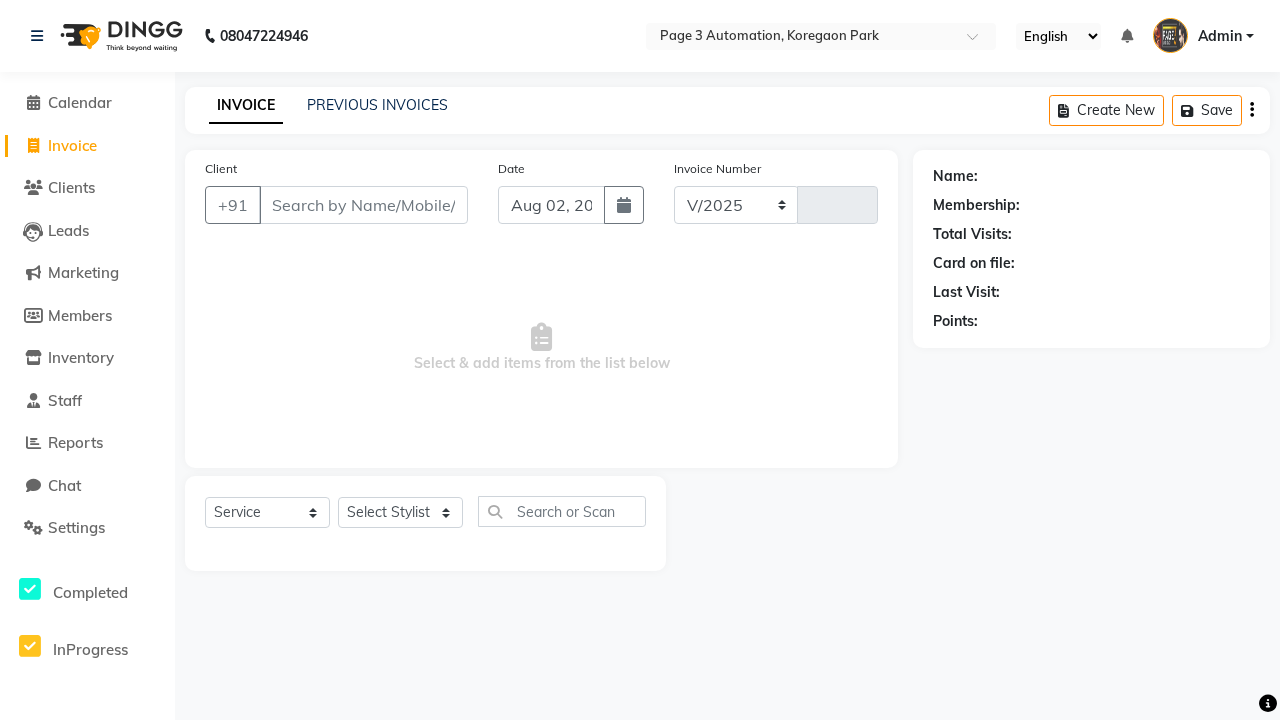 select on "2774" 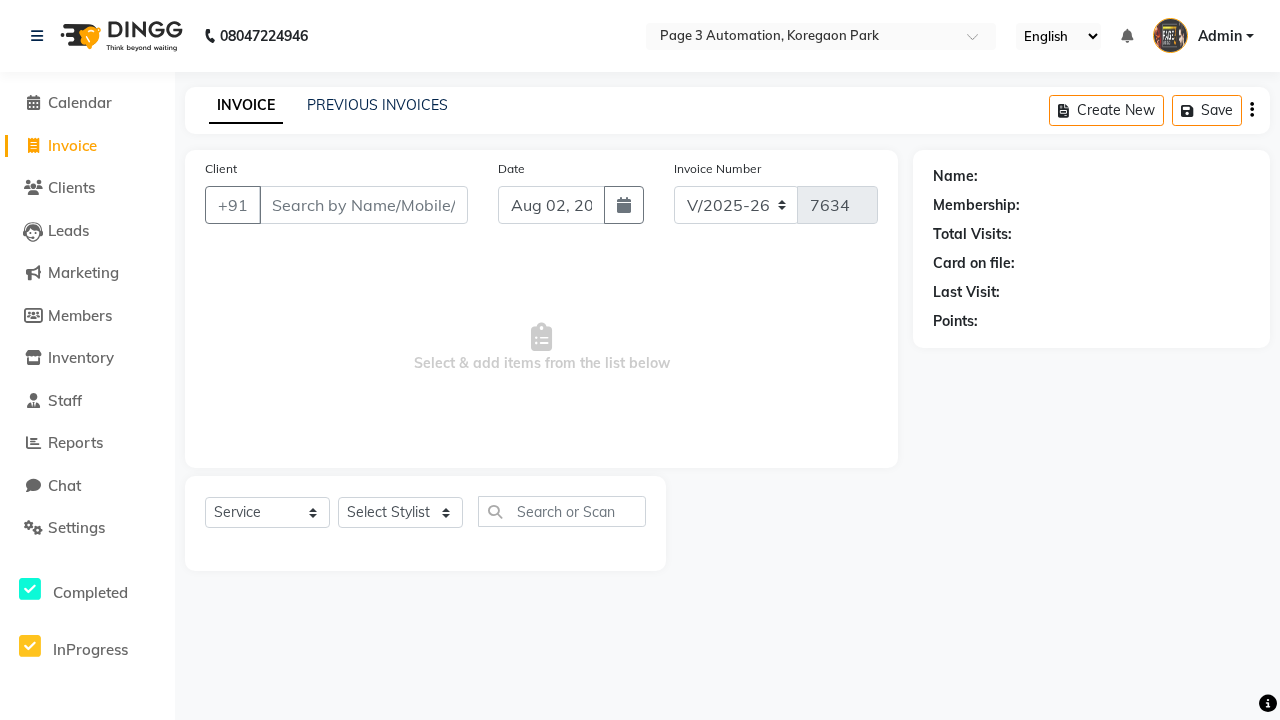 type on "[PHONE]" 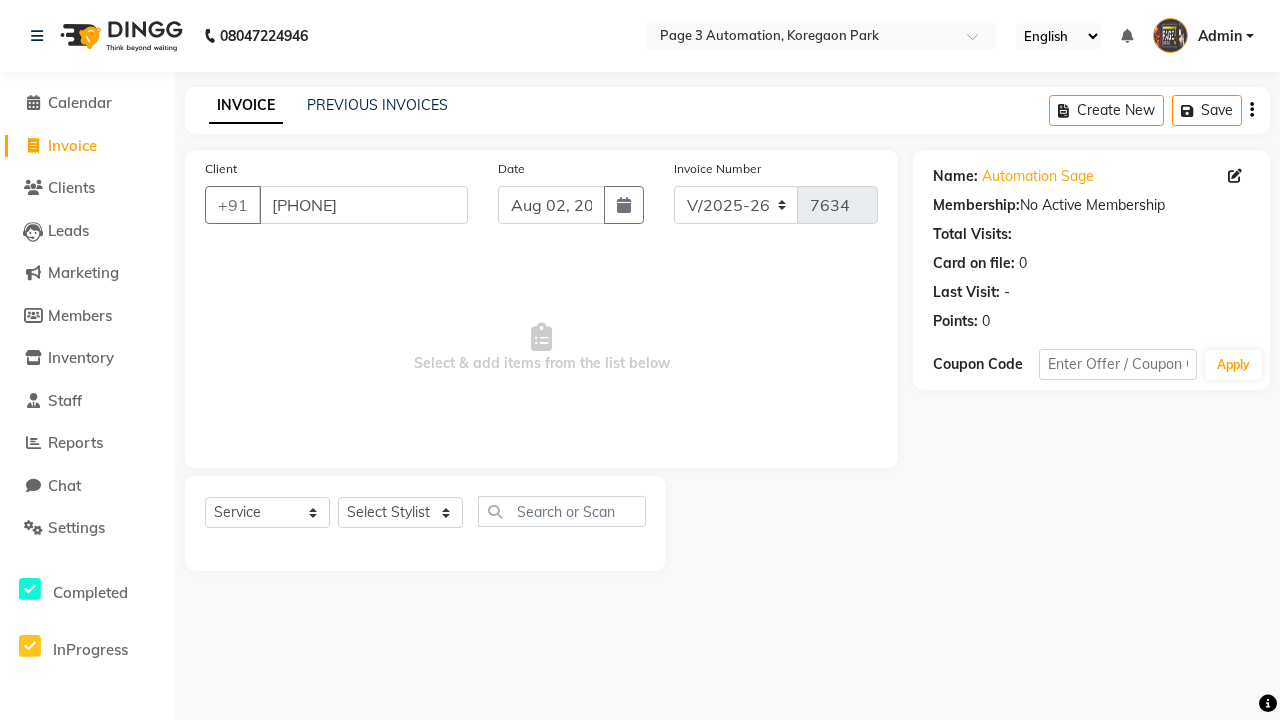 select on "71572" 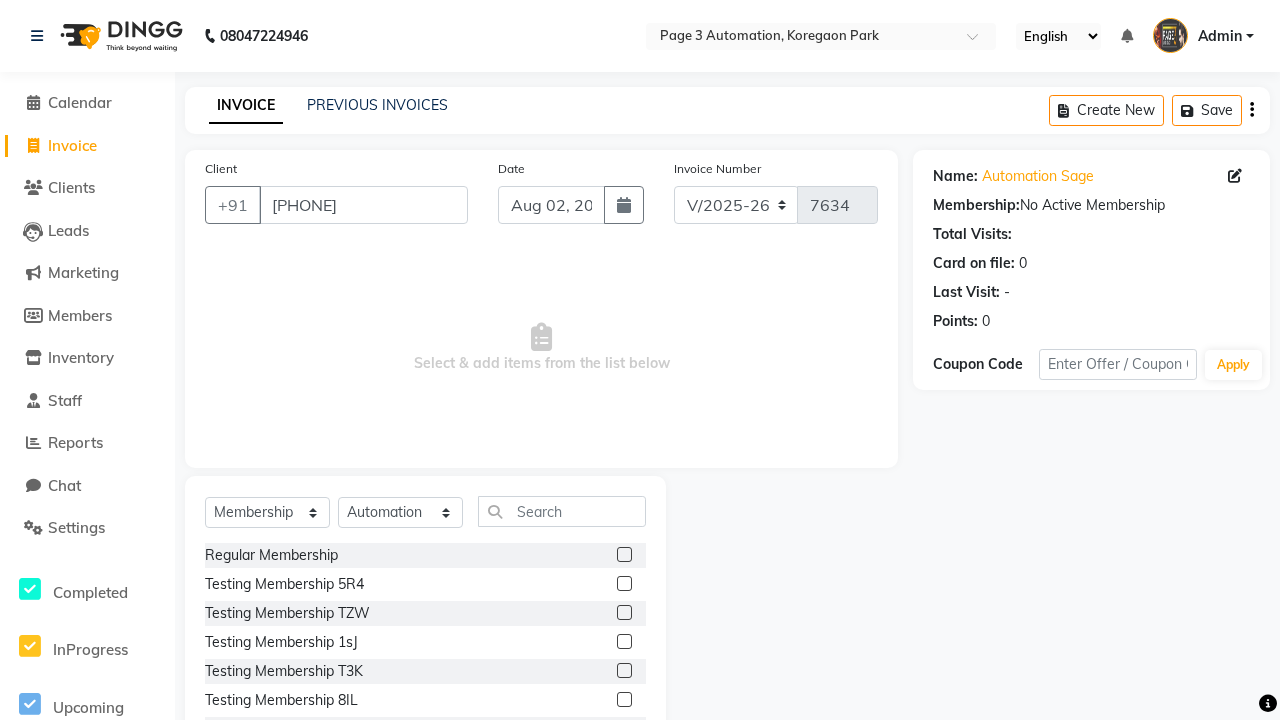 click 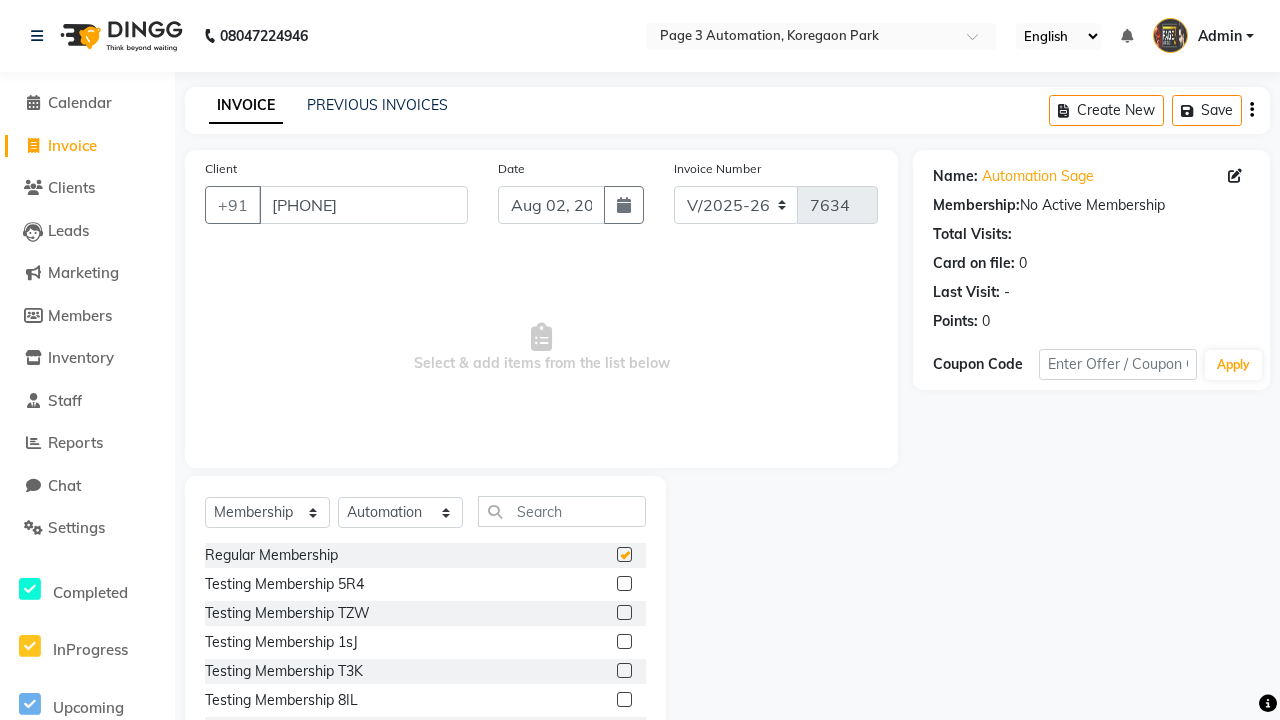 select on "select" 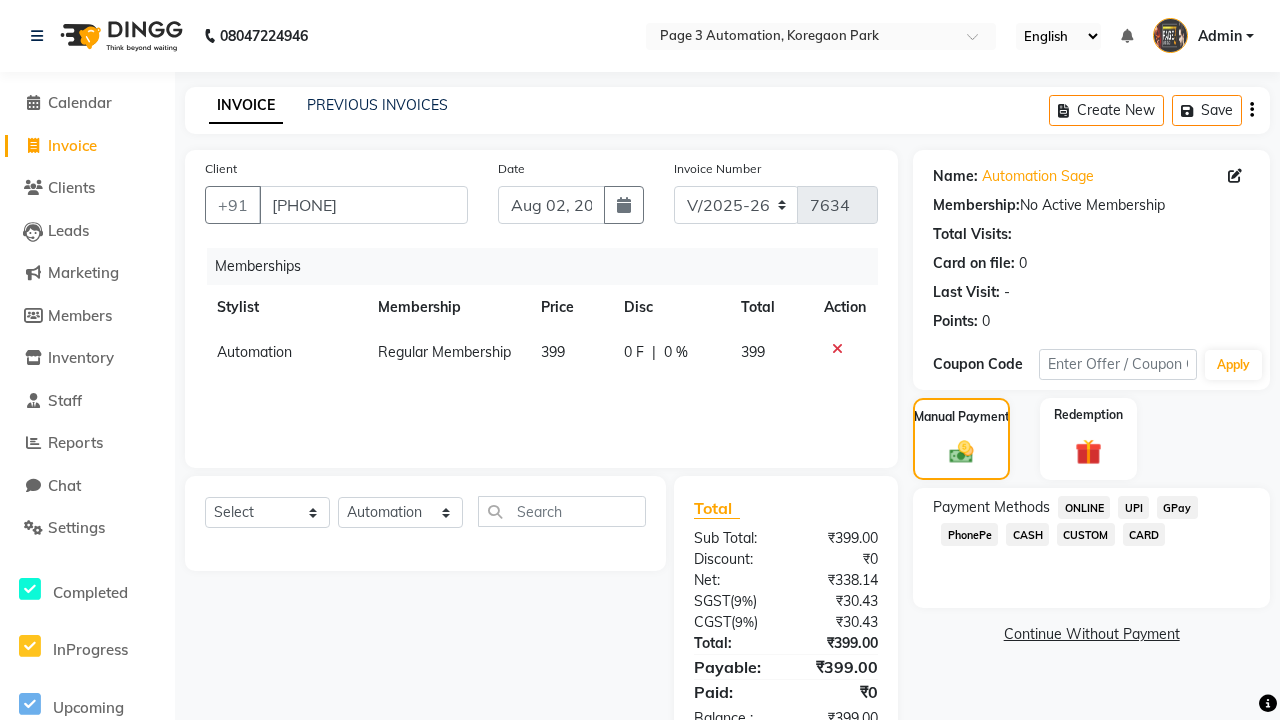 click on "ONLINE" 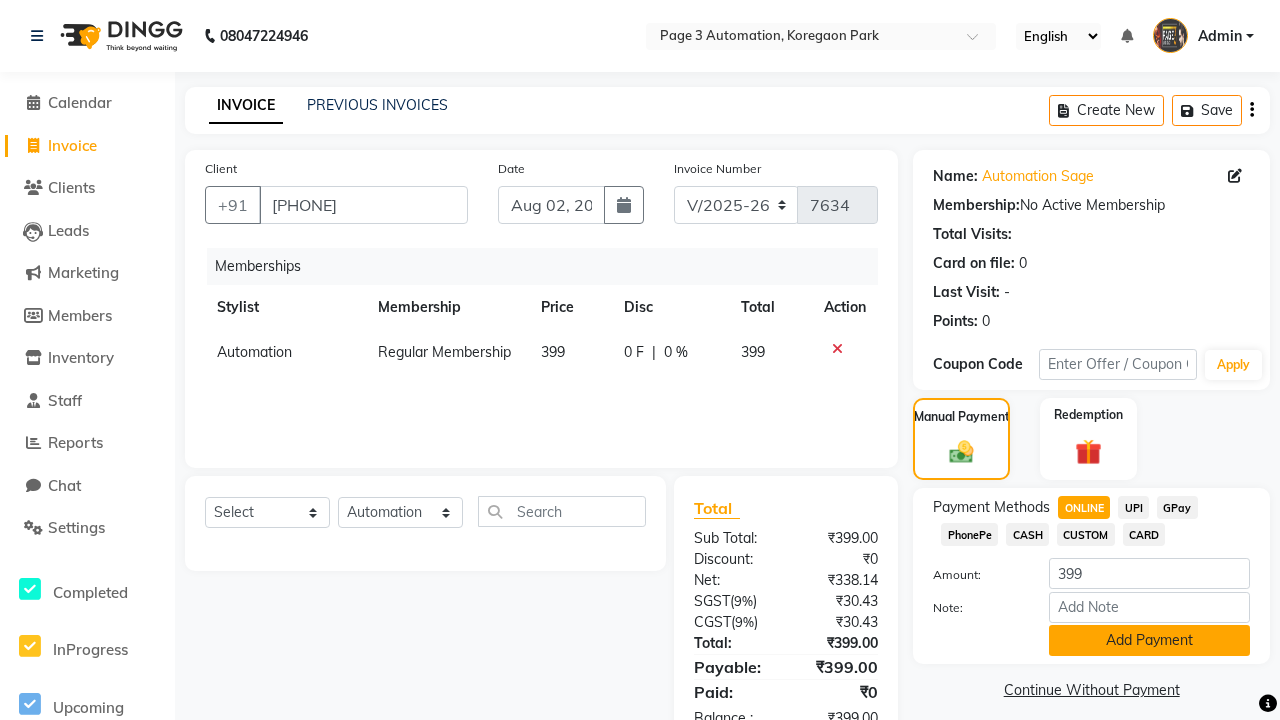 click on "Add Payment" 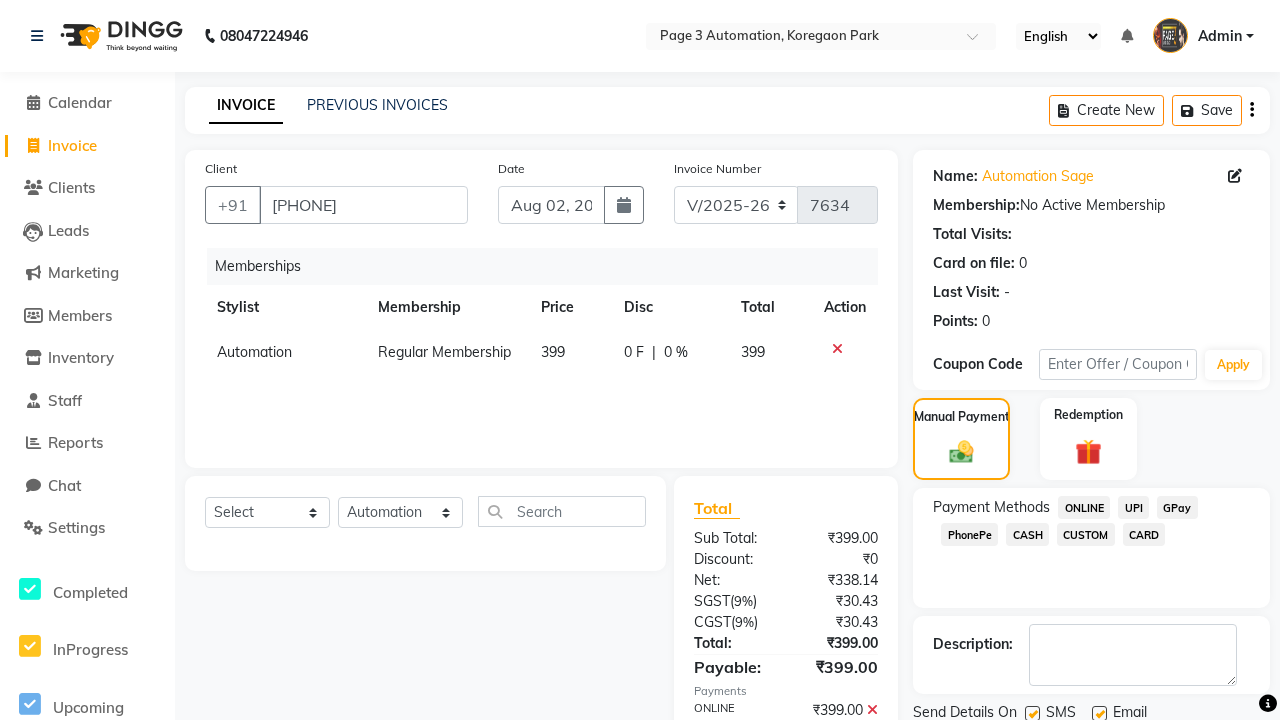 click 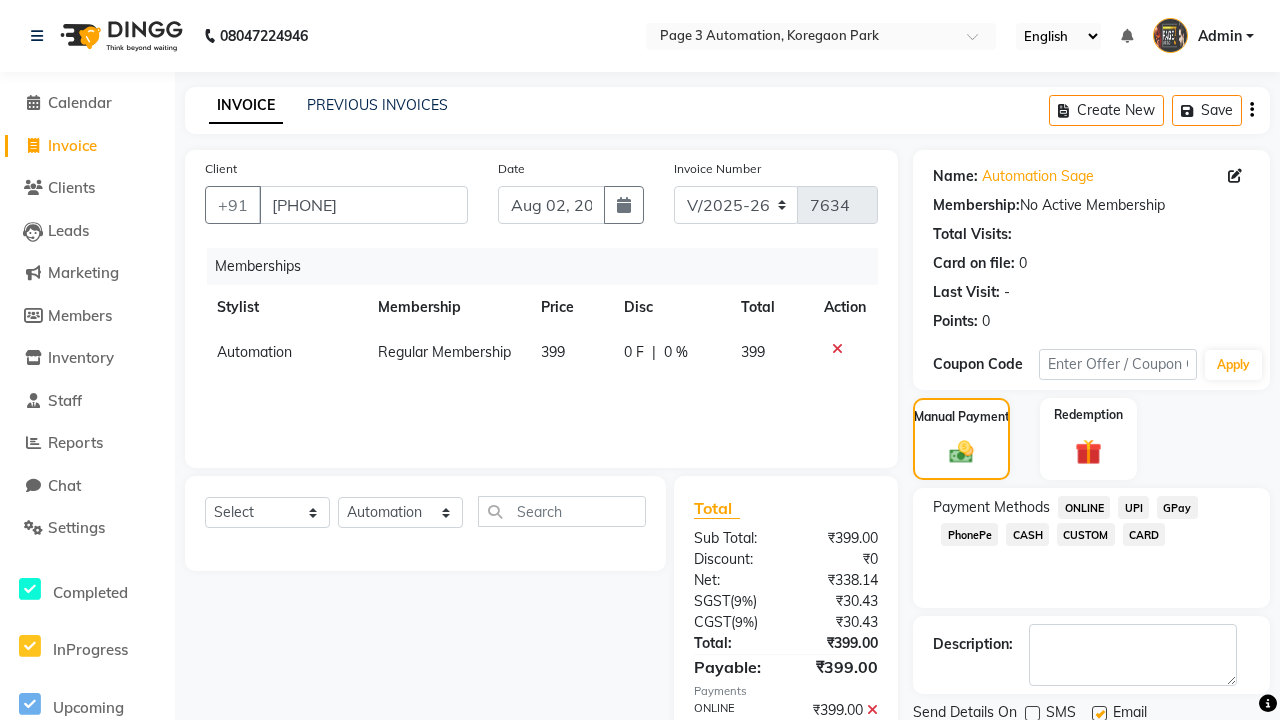click 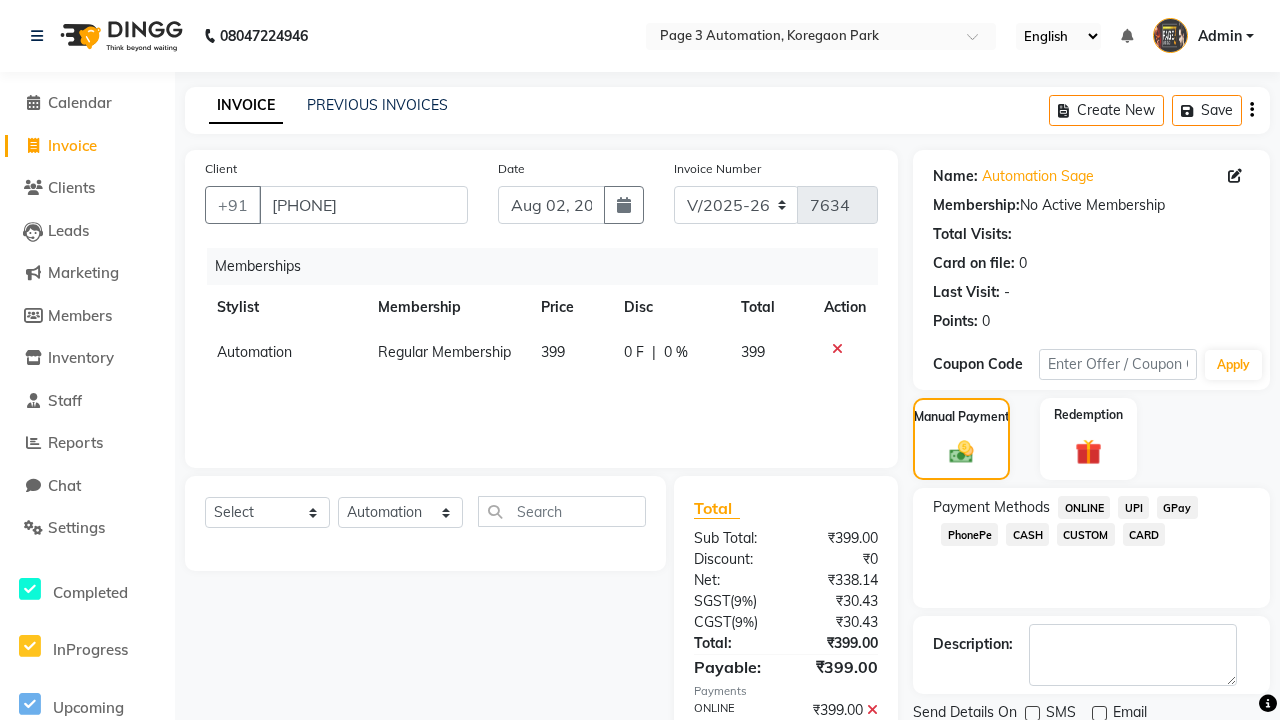 click on "Checkout" 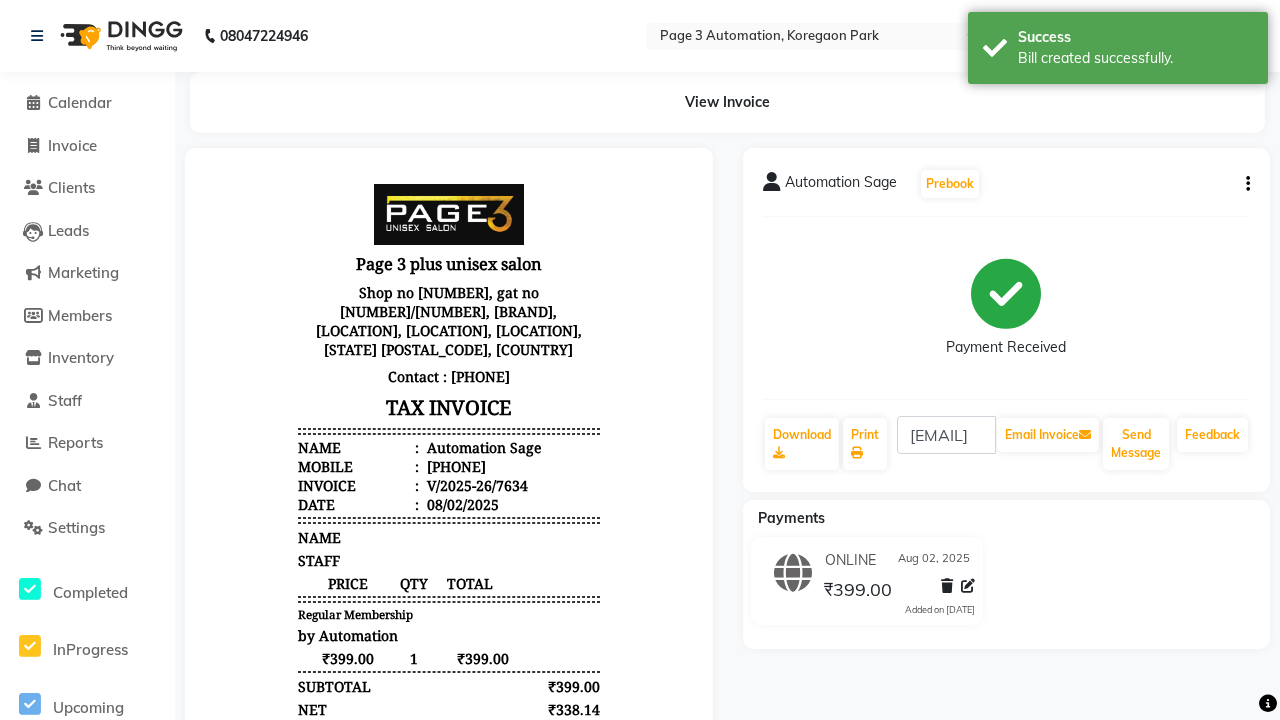 scroll, scrollTop: 0, scrollLeft: 0, axis: both 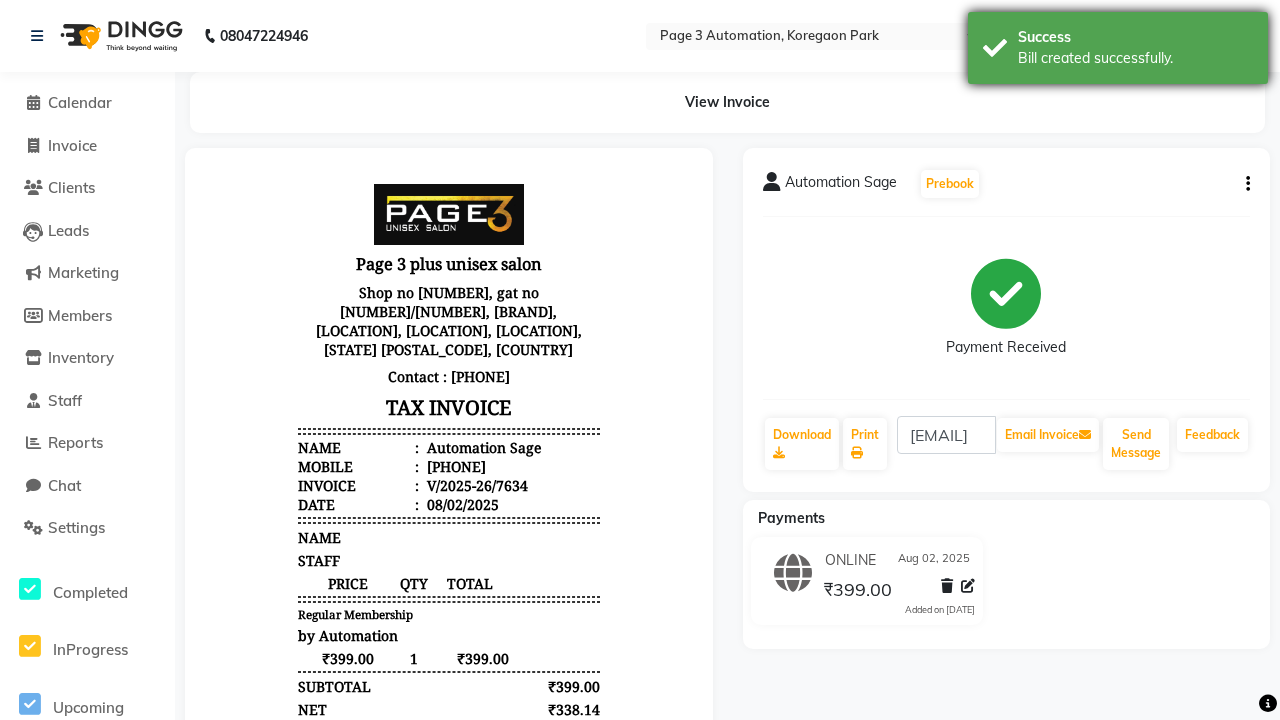 click on "Bill created successfully." at bounding box center (1135, 58) 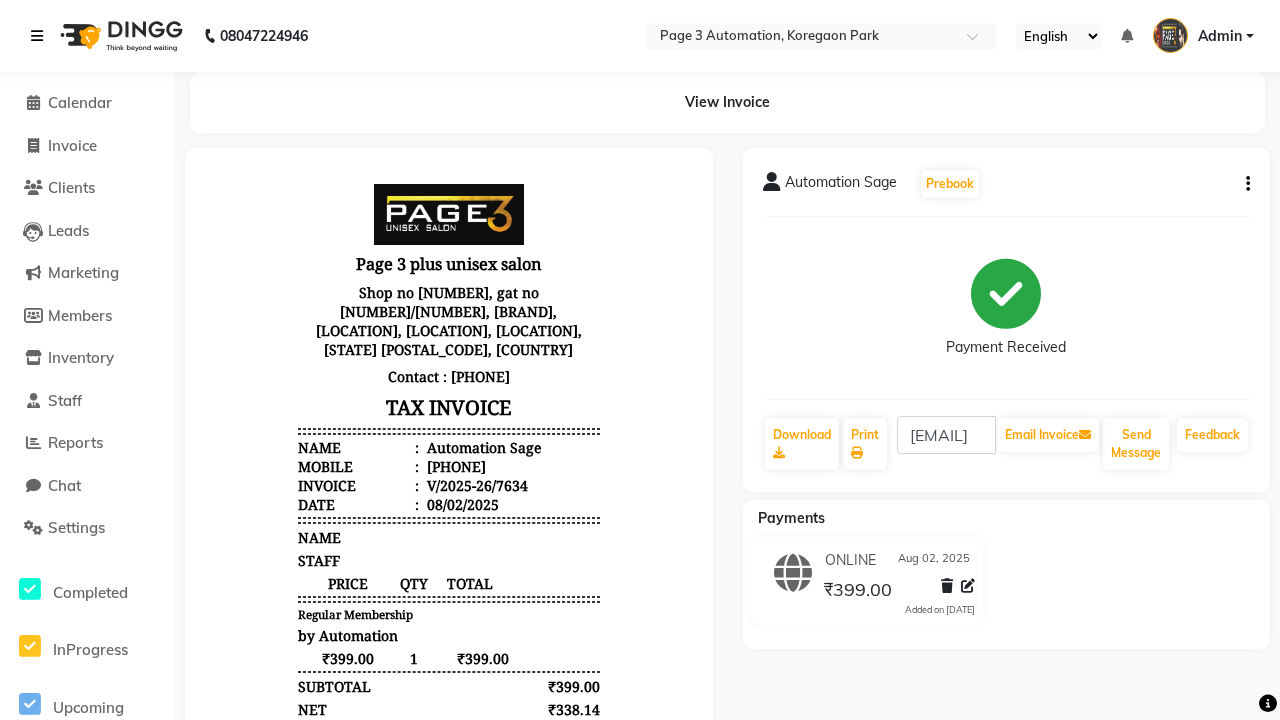 click at bounding box center (37, 36) 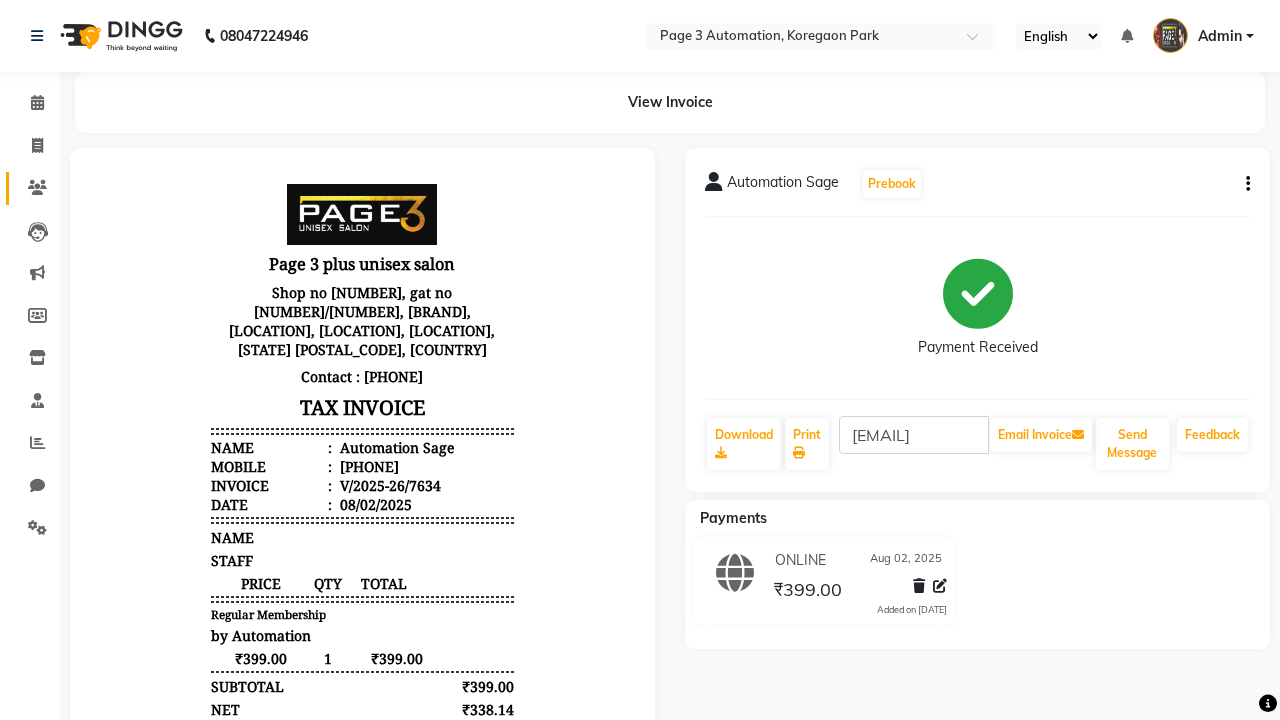 click 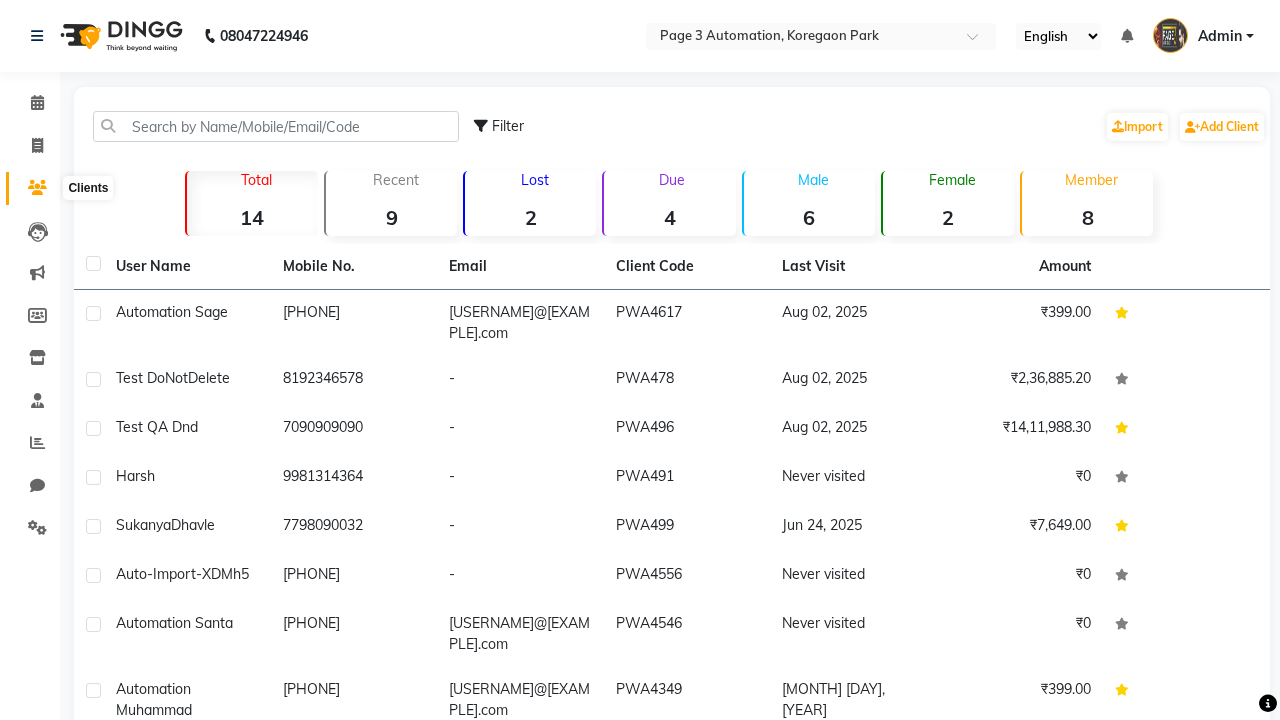 scroll, scrollTop: 0, scrollLeft: 0, axis: both 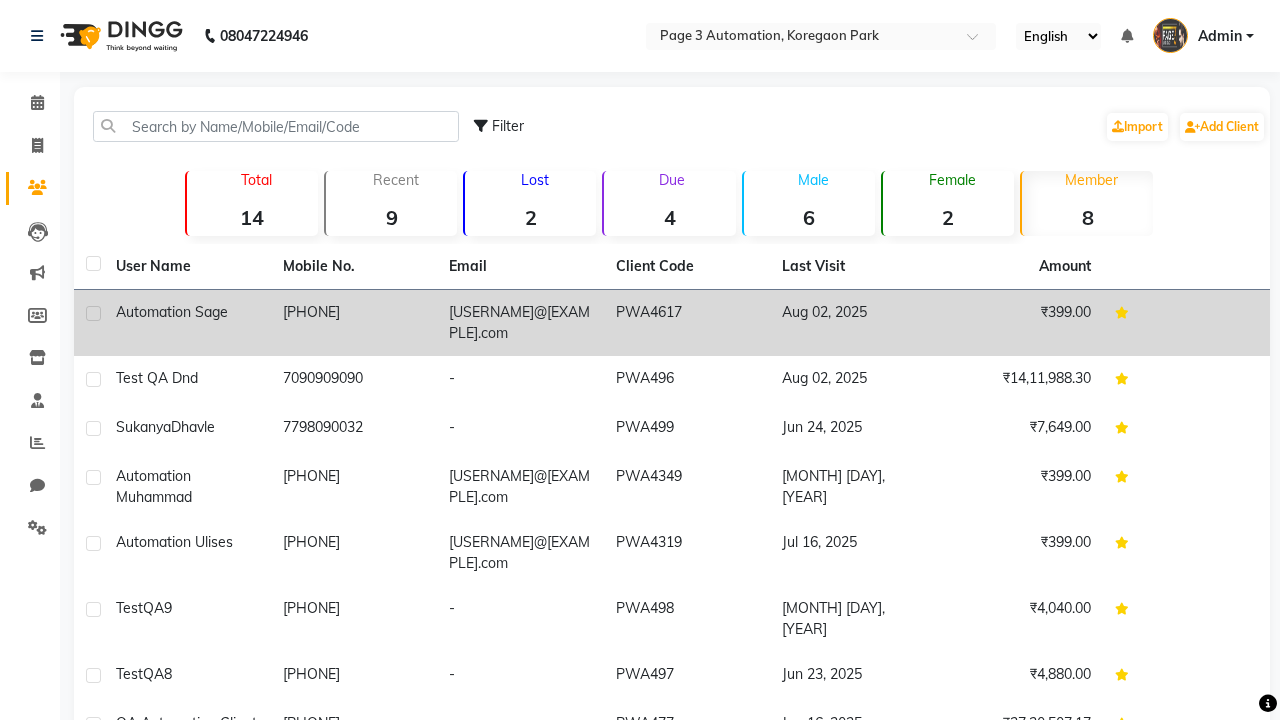 click 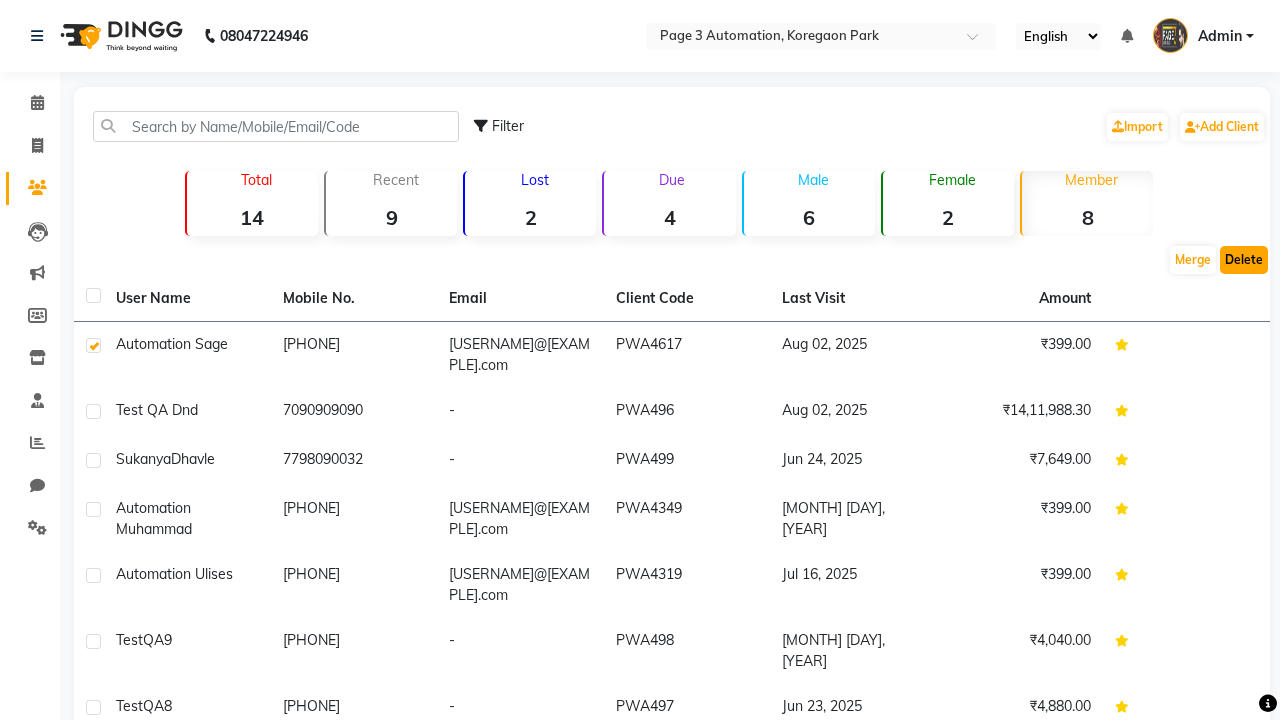 click on "Delete" 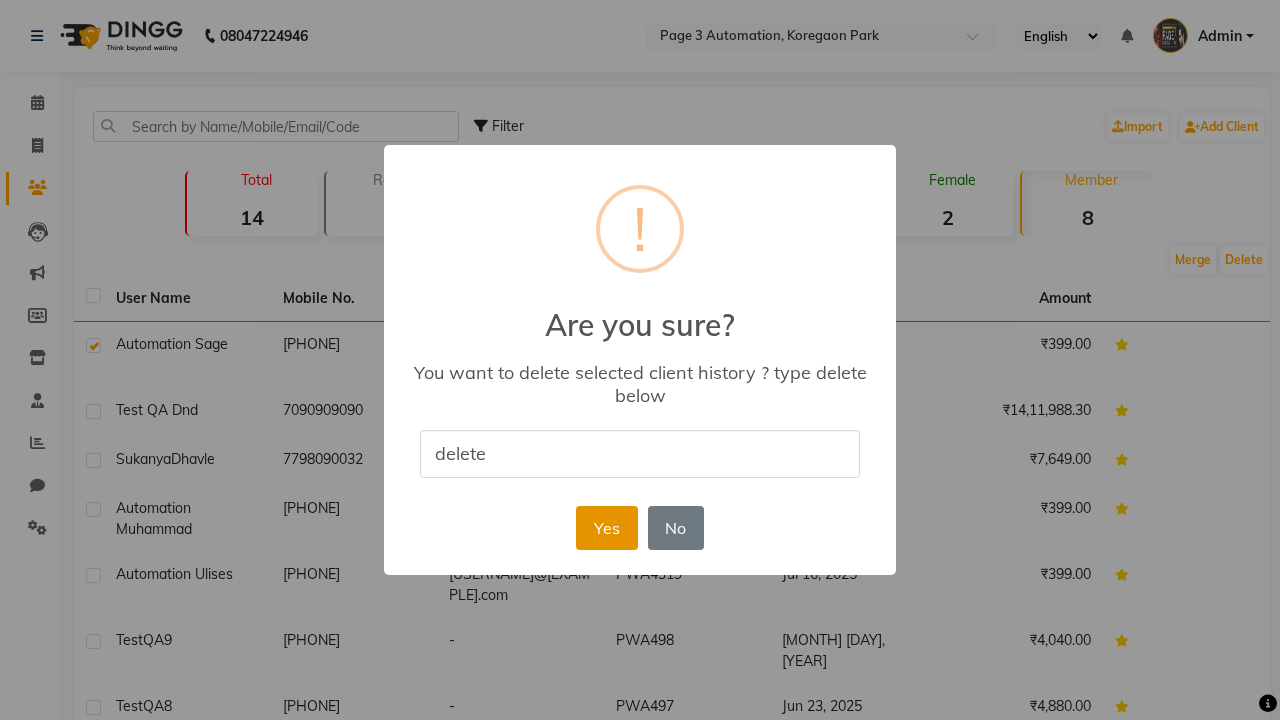 type on "delete" 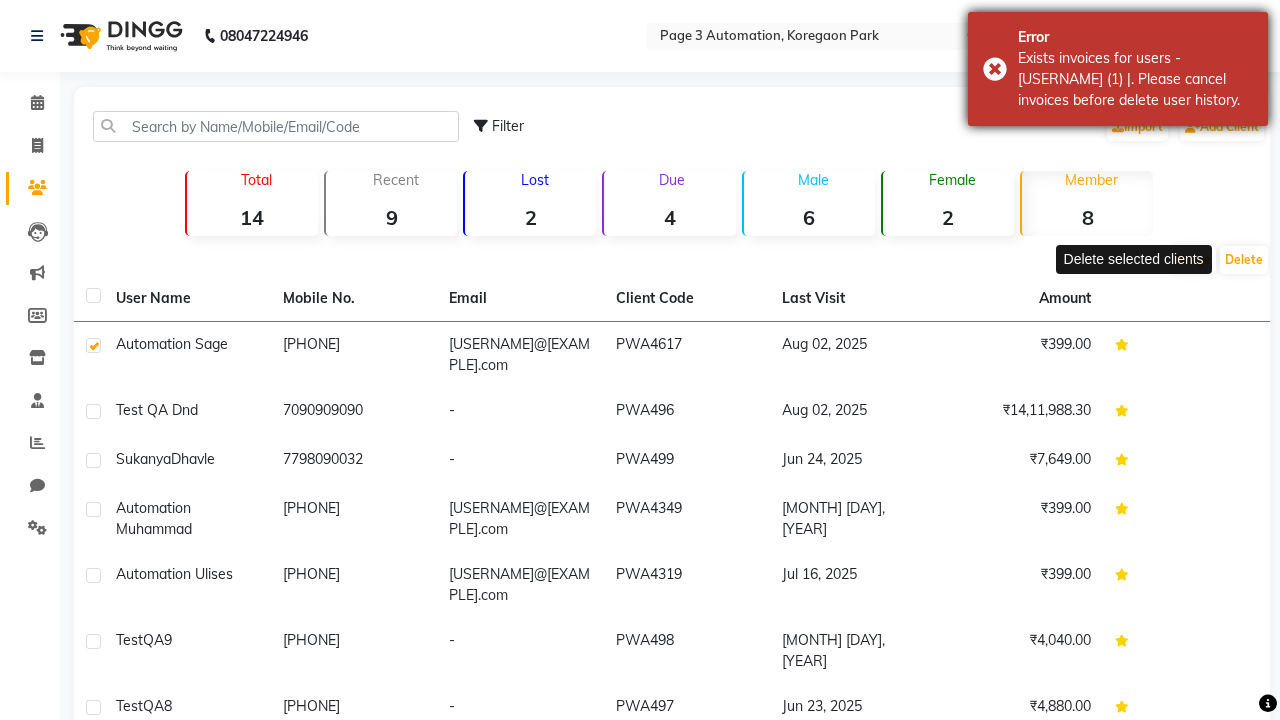 click on "Exists invoices for users -  [USERNAME]  (1) |. Please cancel invoices before delete user history." at bounding box center (1135, 79) 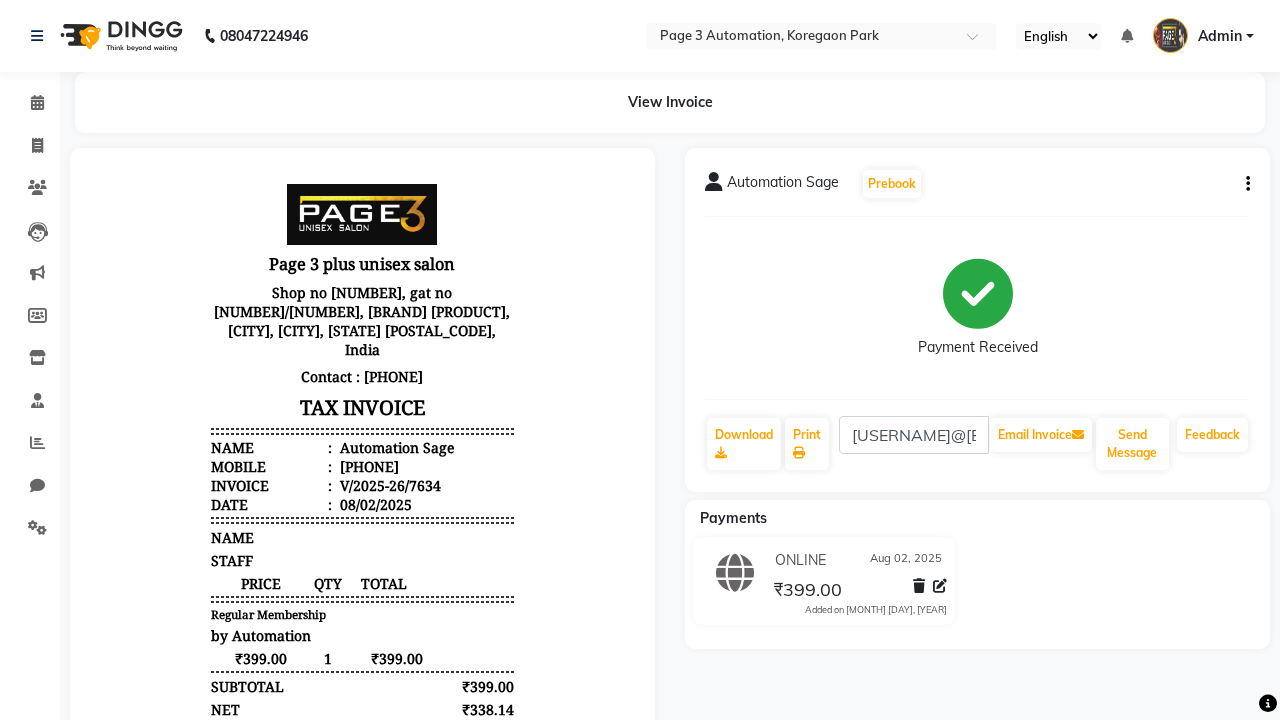scroll, scrollTop: 0, scrollLeft: 0, axis: both 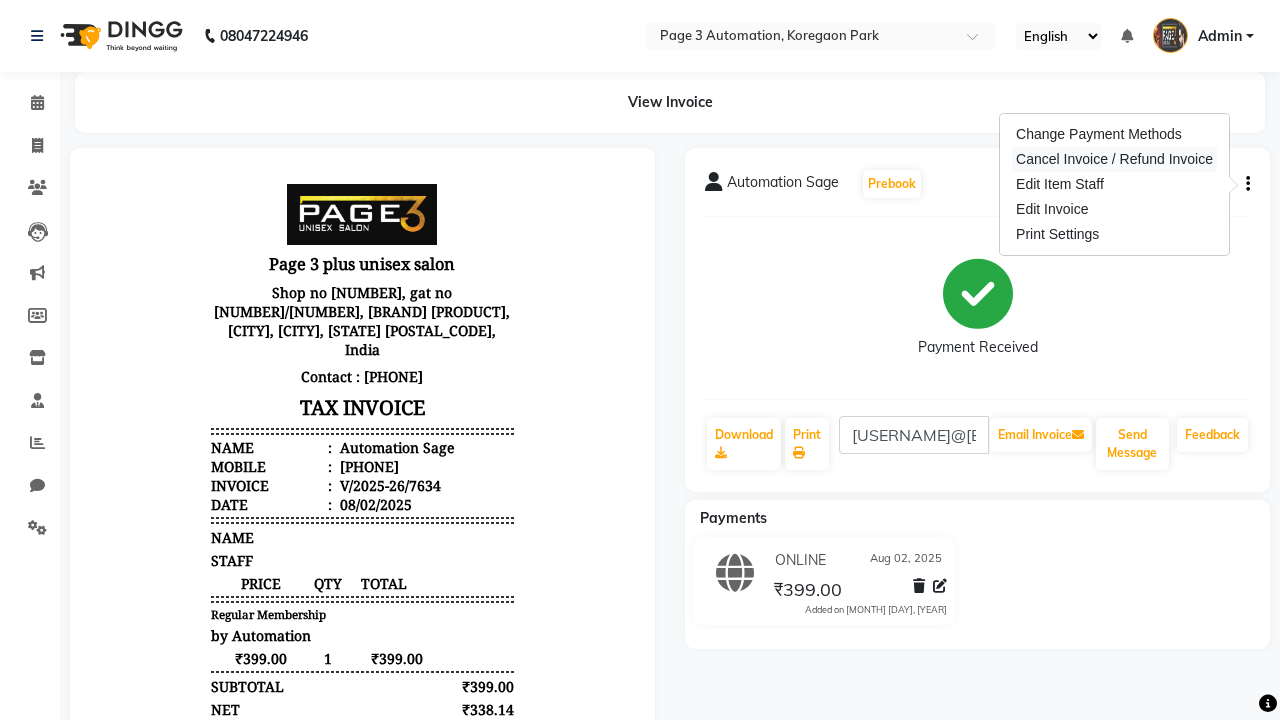 click on "Cancel Invoice / Refund Invoice" at bounding box center [1114, 159] 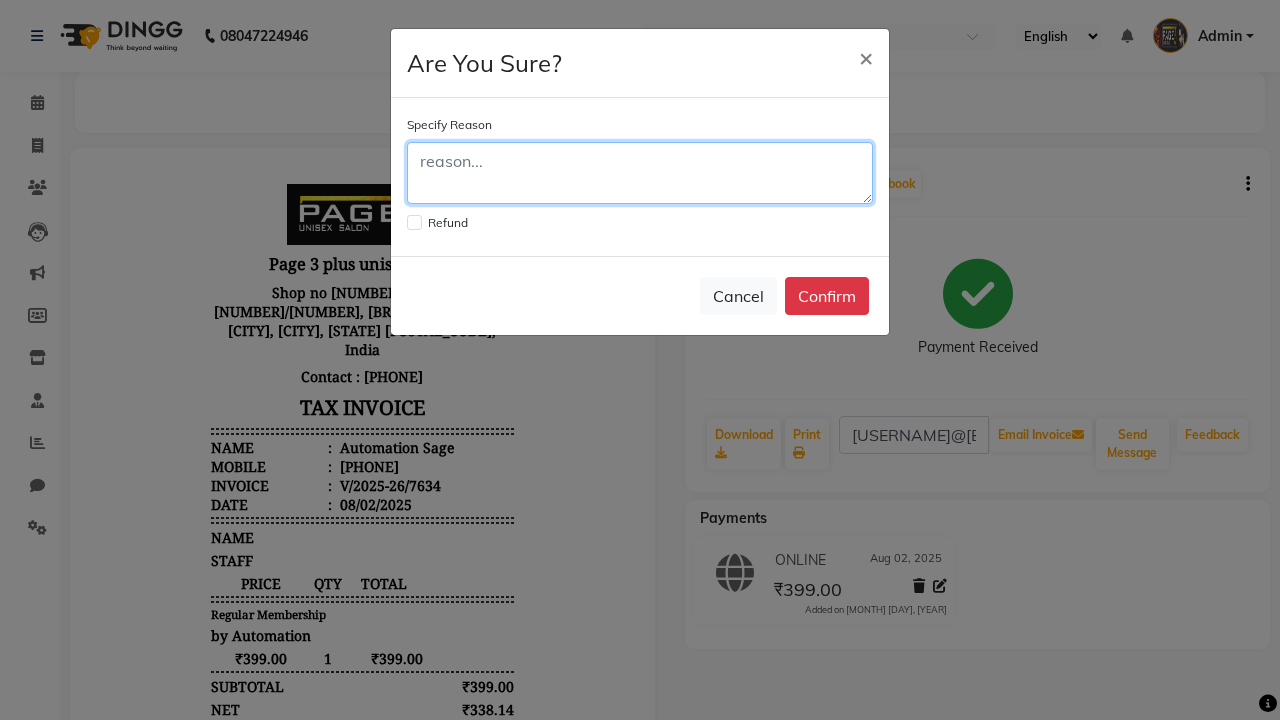 click 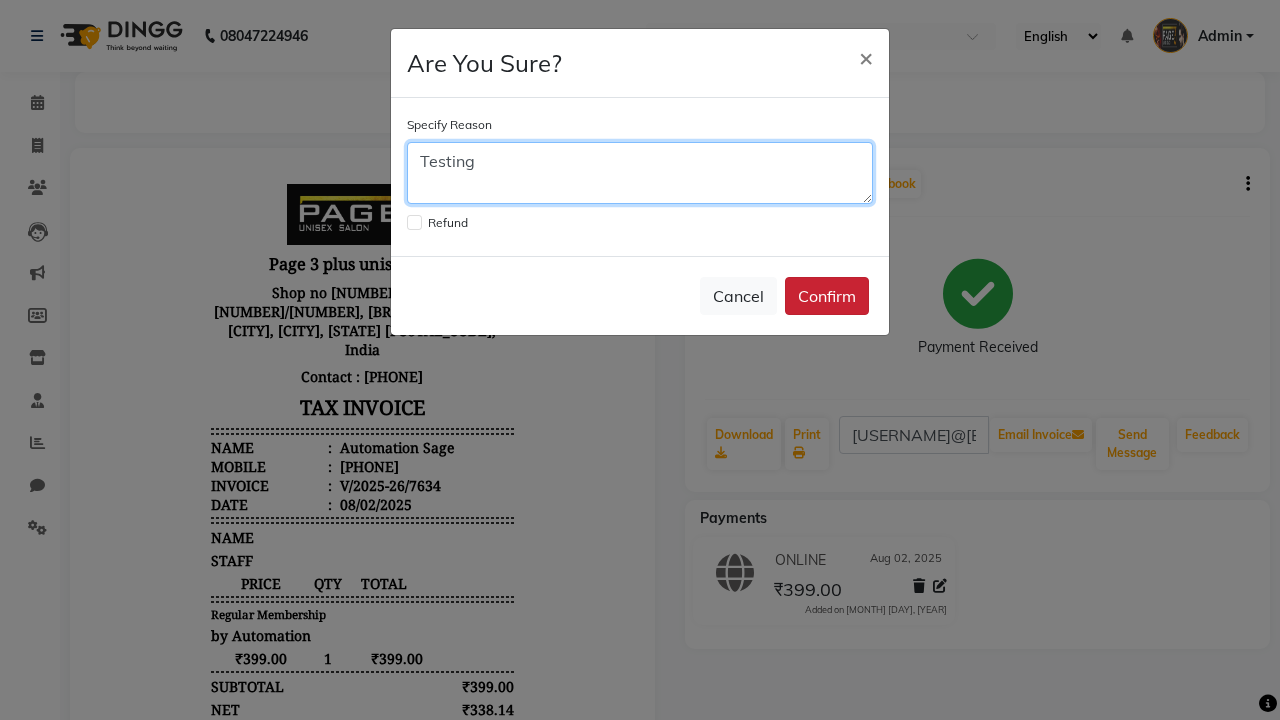 type on "Testing" 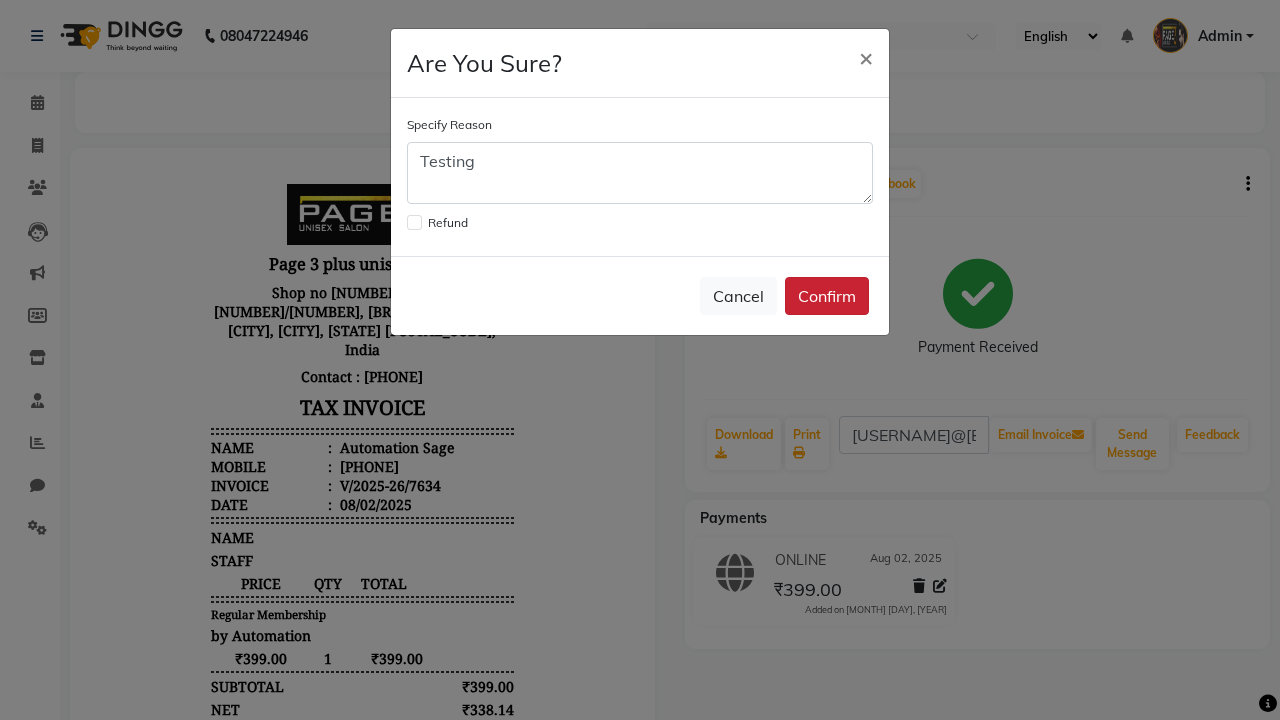 click on "Confirm" 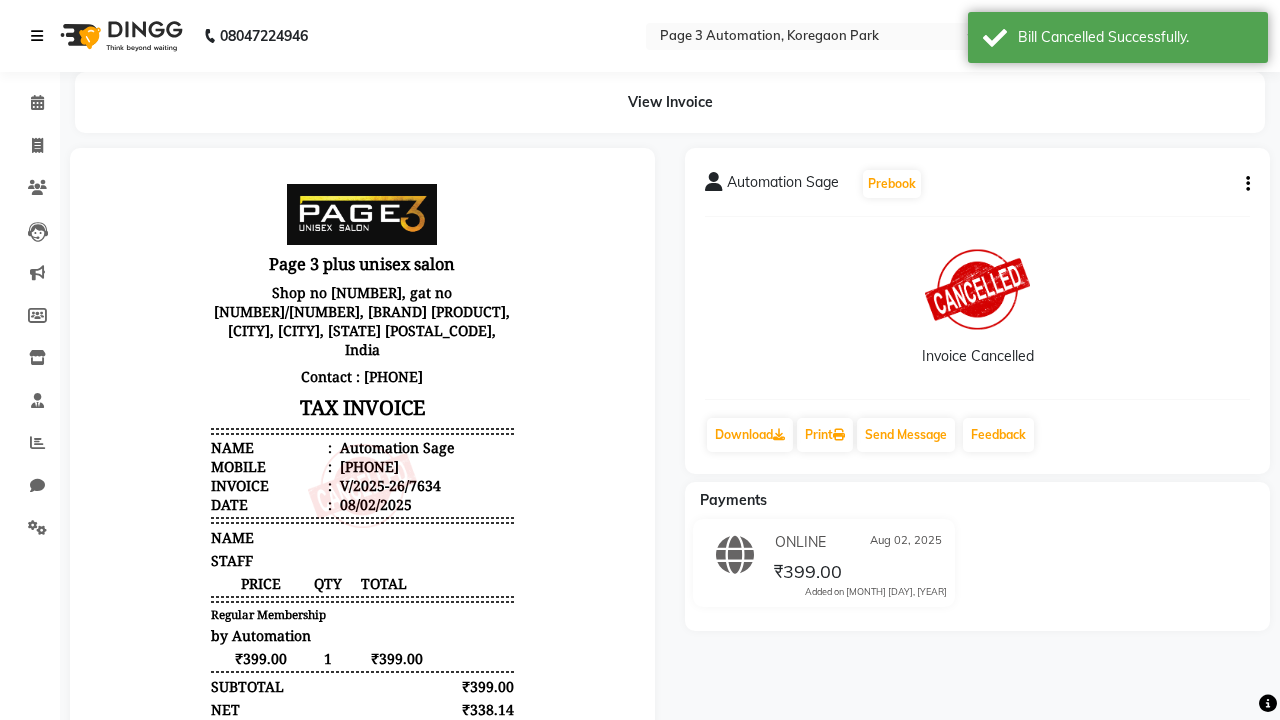 click on "Bill Cancelled Successfully." at bounding box center [1135, 37] 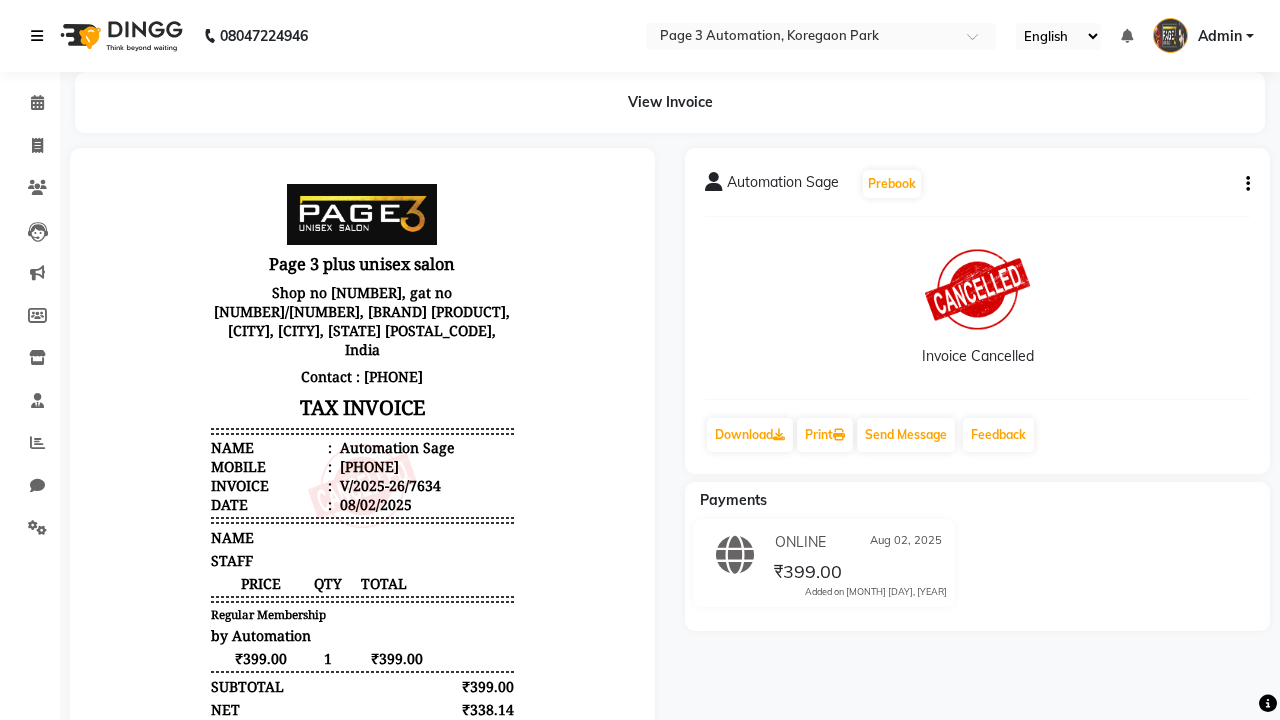 click at bounding box center [37, 36] 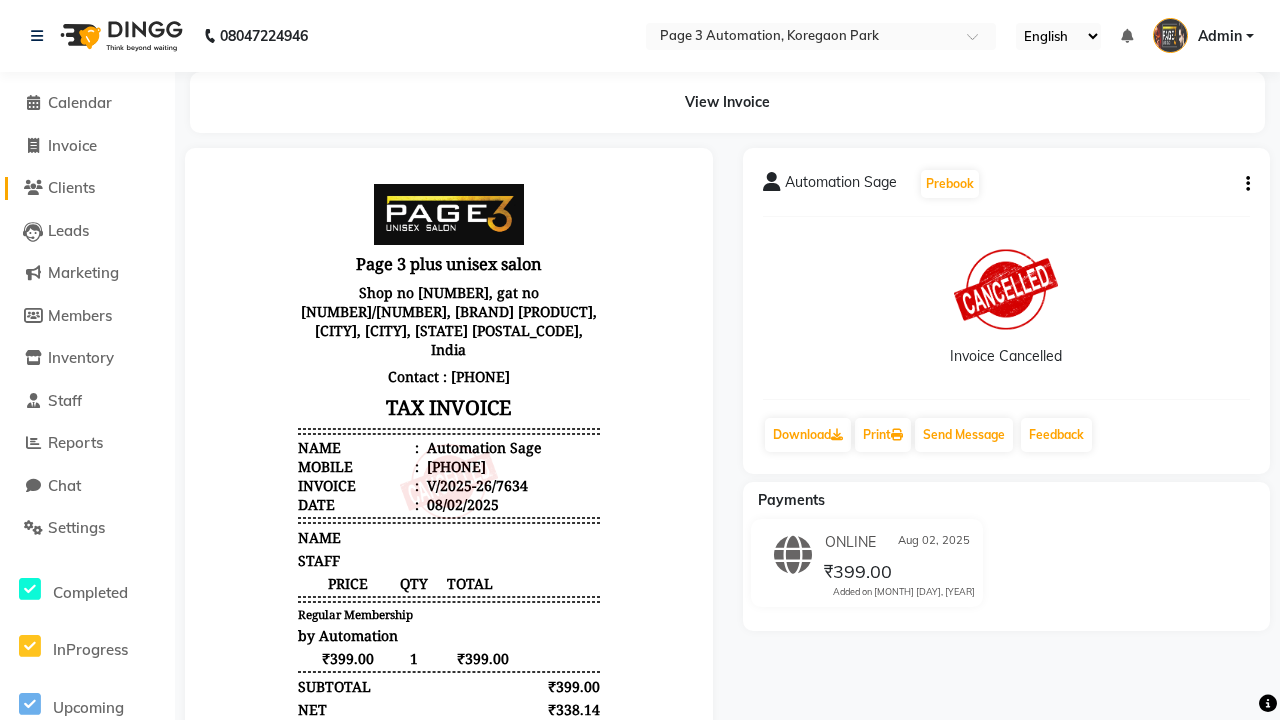 click on "Clients" 